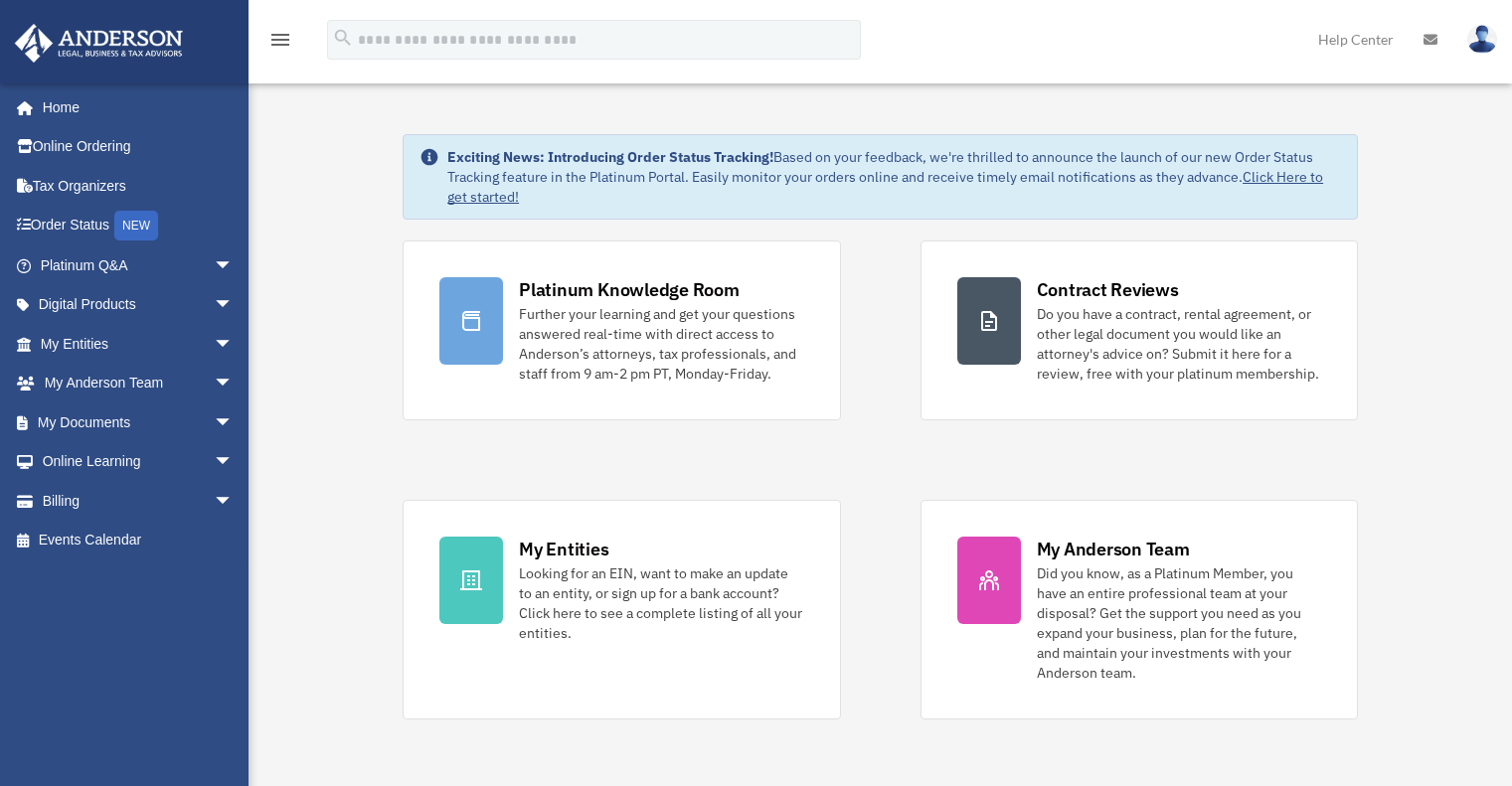 scroll, scrollTop: 0, scrollLeft: 0, axis: both 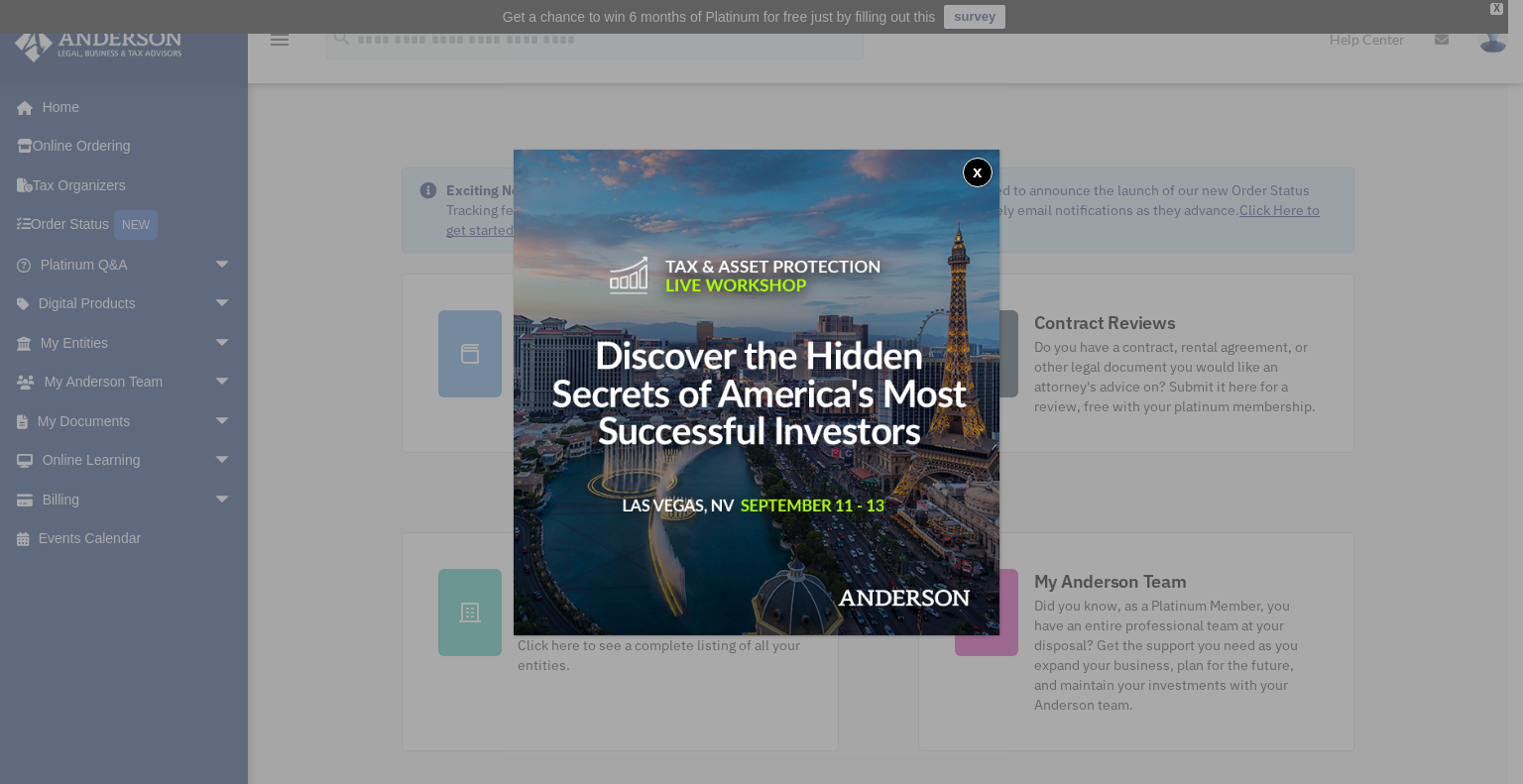 click on "x" at bounding box center (978, 172) 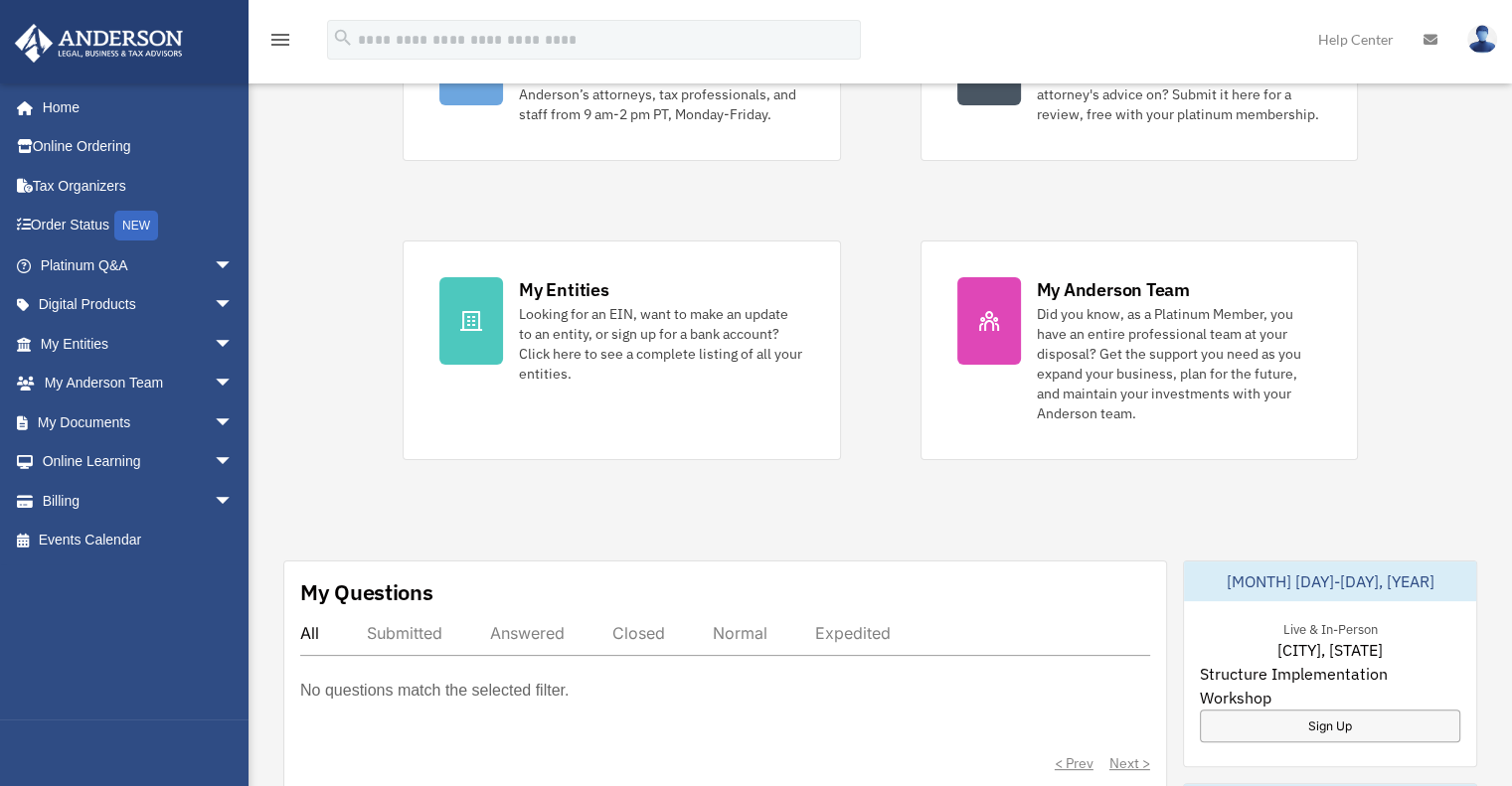 scroll, scrollTop: 0, scrollLeft: 0, axis: both 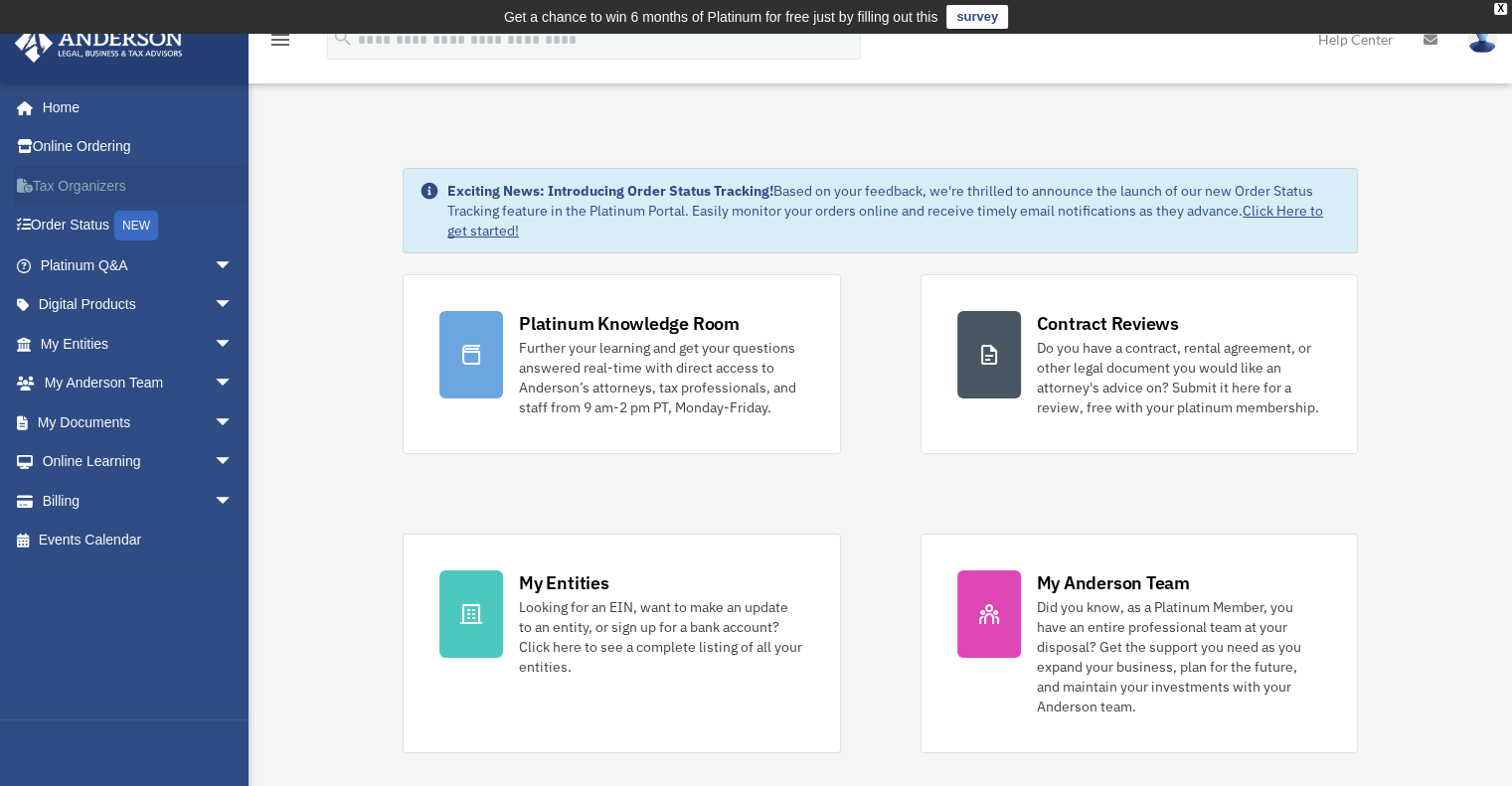 click on "Tax Organizers" at bounding box center (138, 186) 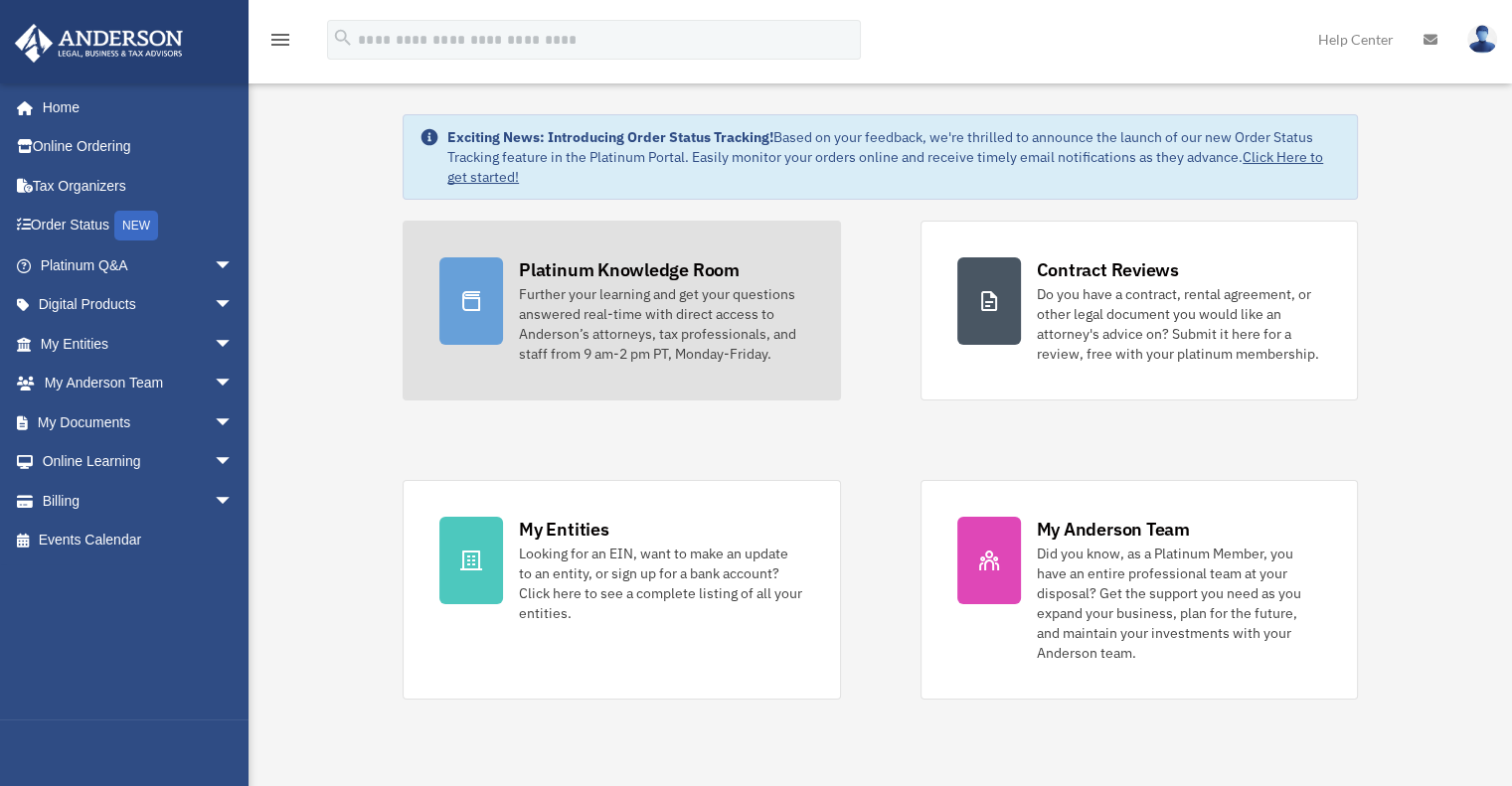 scroll, scrollTop: 55, scrollLeft: 0, axis: vertical 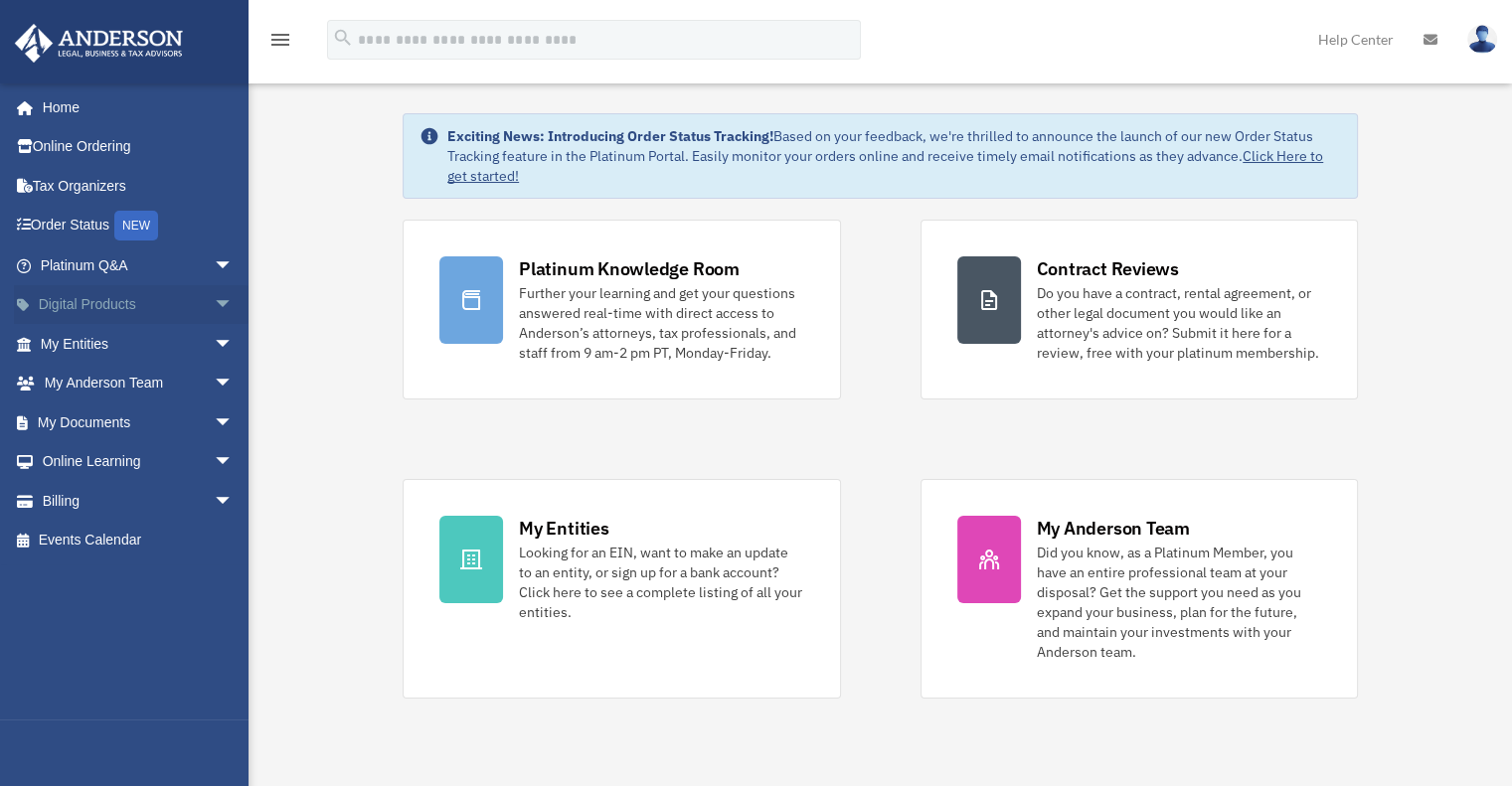 click on "arrow_drop_down" at bounding box center (234, 305) 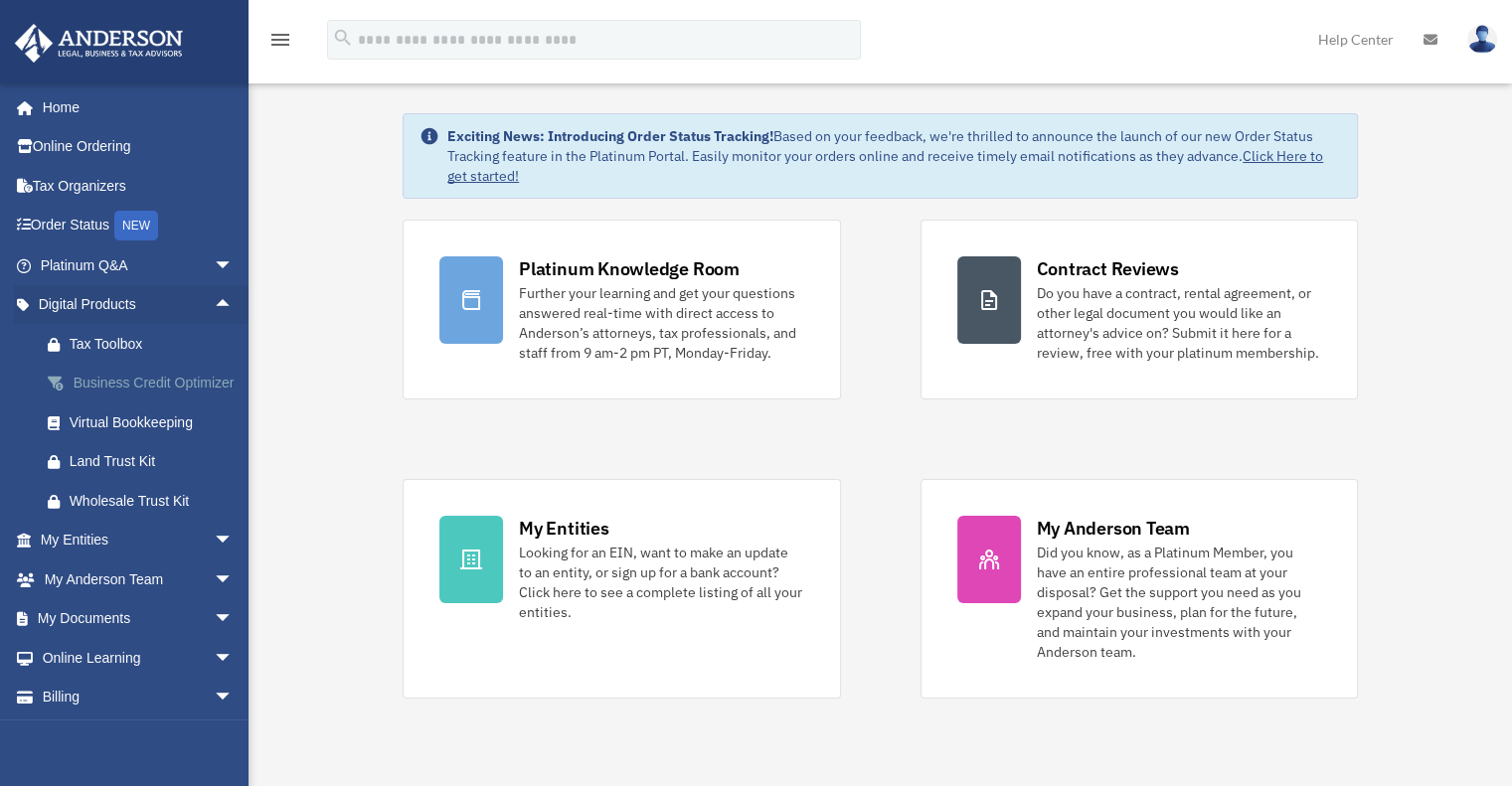 click on "Business Credit Optimizer" at bounding box center (154, 383) 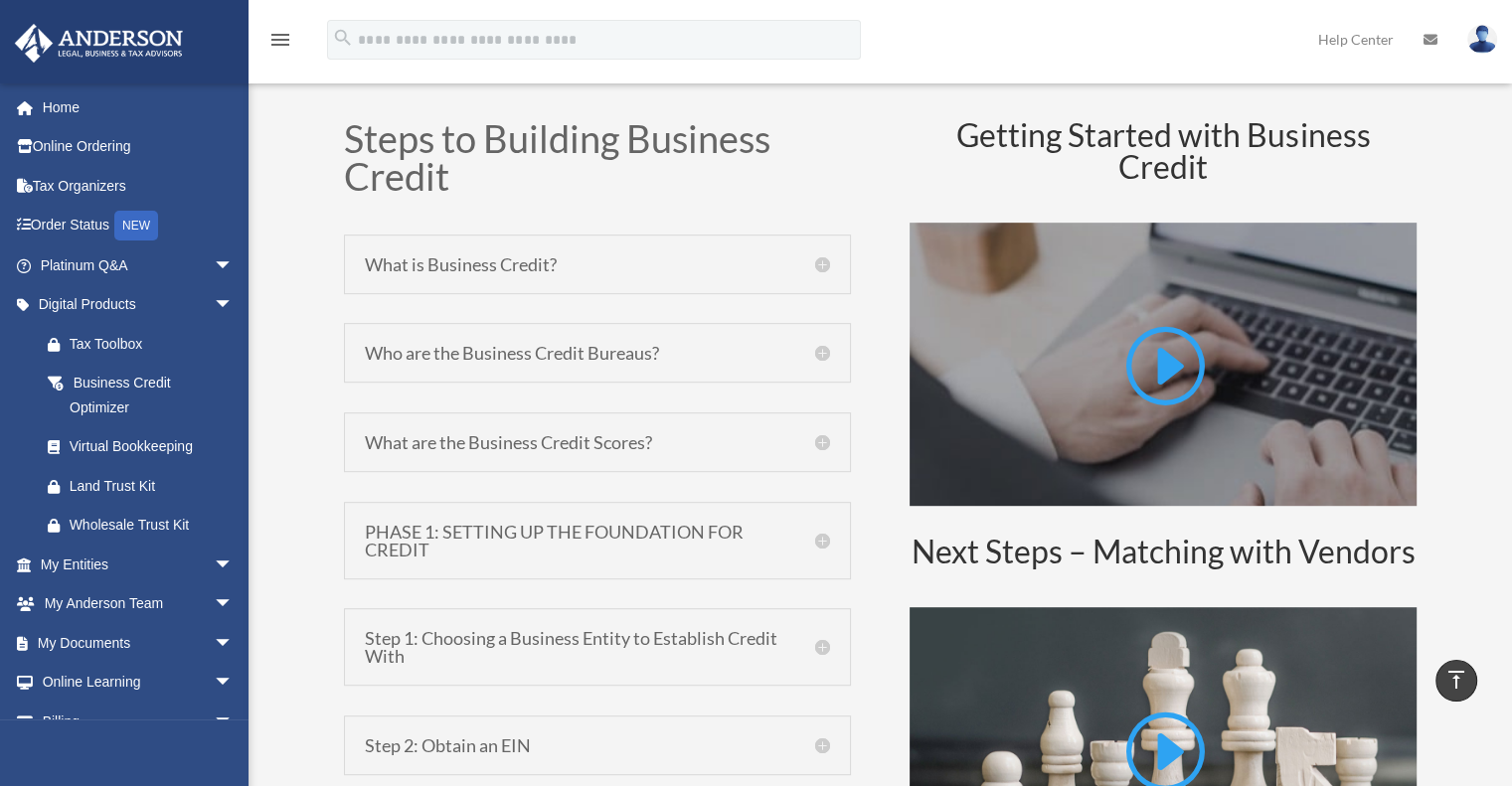 scroll, scrollTop: 946, scrollLeft: 0, axis: vertical 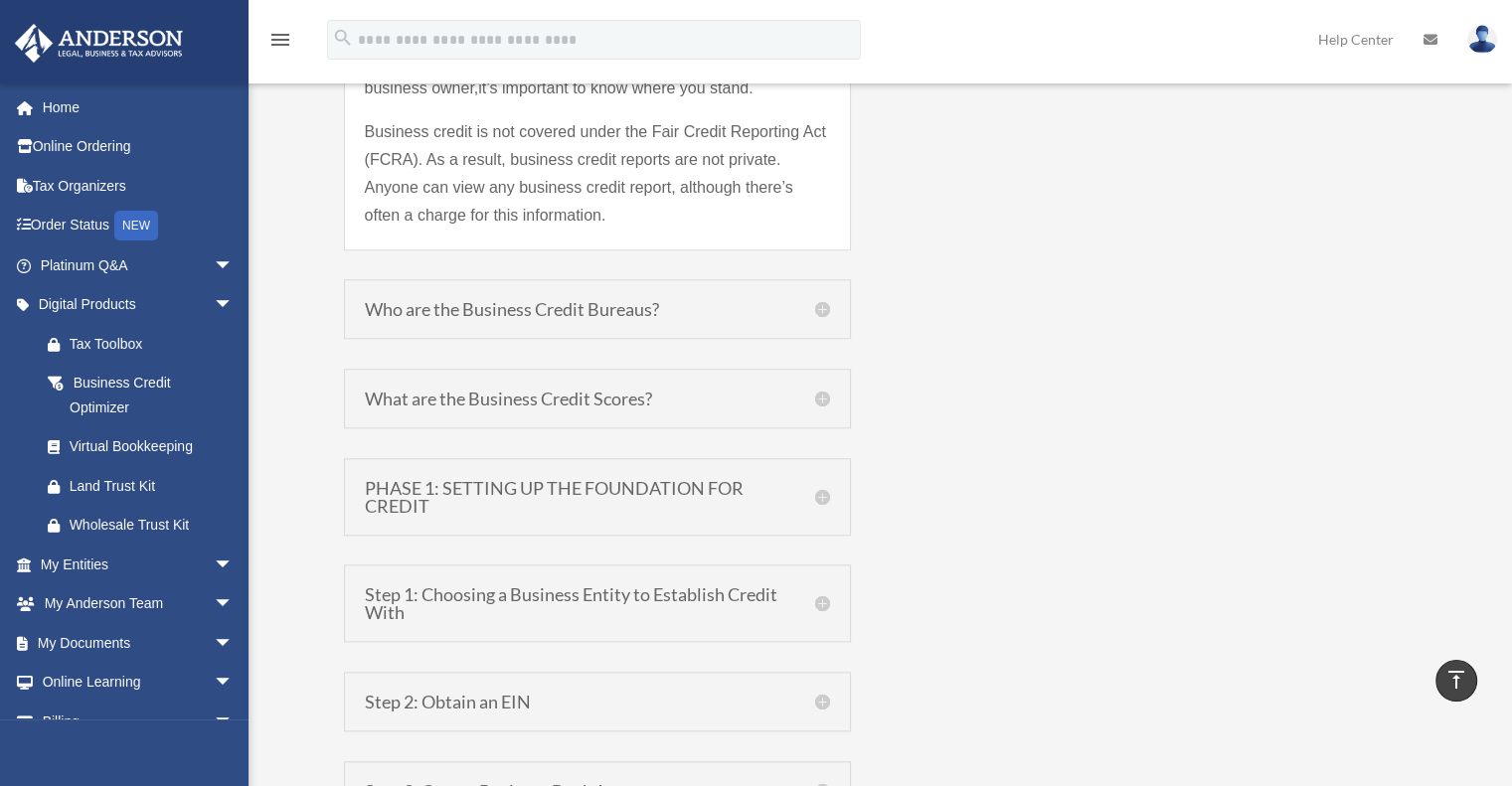click on "PHASE 1: SETTING UP THE FOUNDATION FOR CREDIT
There are two basic stages on the path to business credit:
Establishing your credit files at the business credit bureaus
Establishing business credit by adding trade lines and credit accounts in those files
If you’ve had a business for some time, you might already have credit files with the commercial credit bureaus. It’s easy to check to see if a report exists for your business (or any other business), although you’ll likely need to pay to see any details or credit scores.
Complete all the following steps. It will take 30 to 60 days before your business credit reports are created or updated by the credit bureaus." at bounding box center (597, 497) 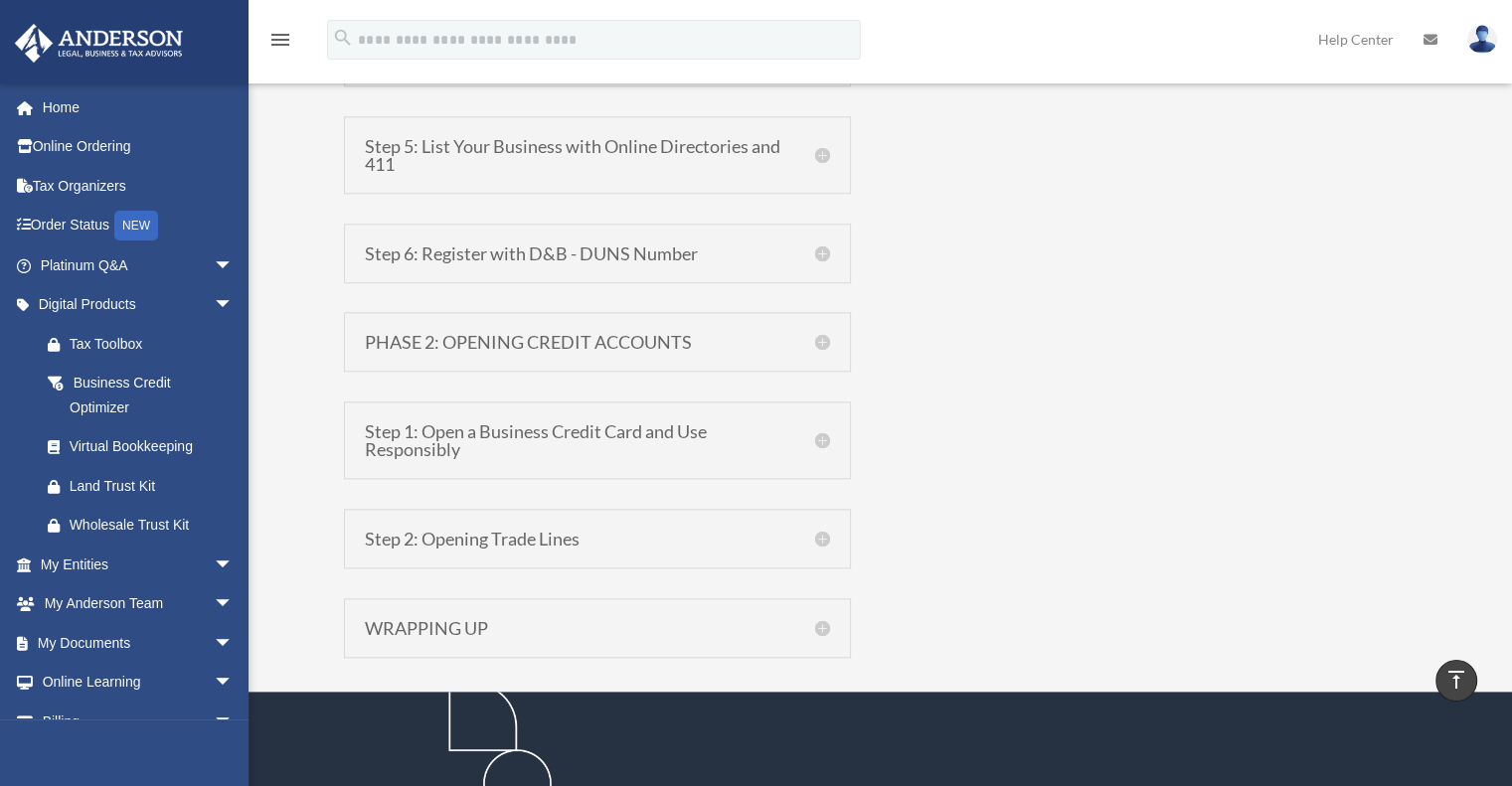 scroll, scrollTop: 2229, scrollLeft: 0, axis: vertical 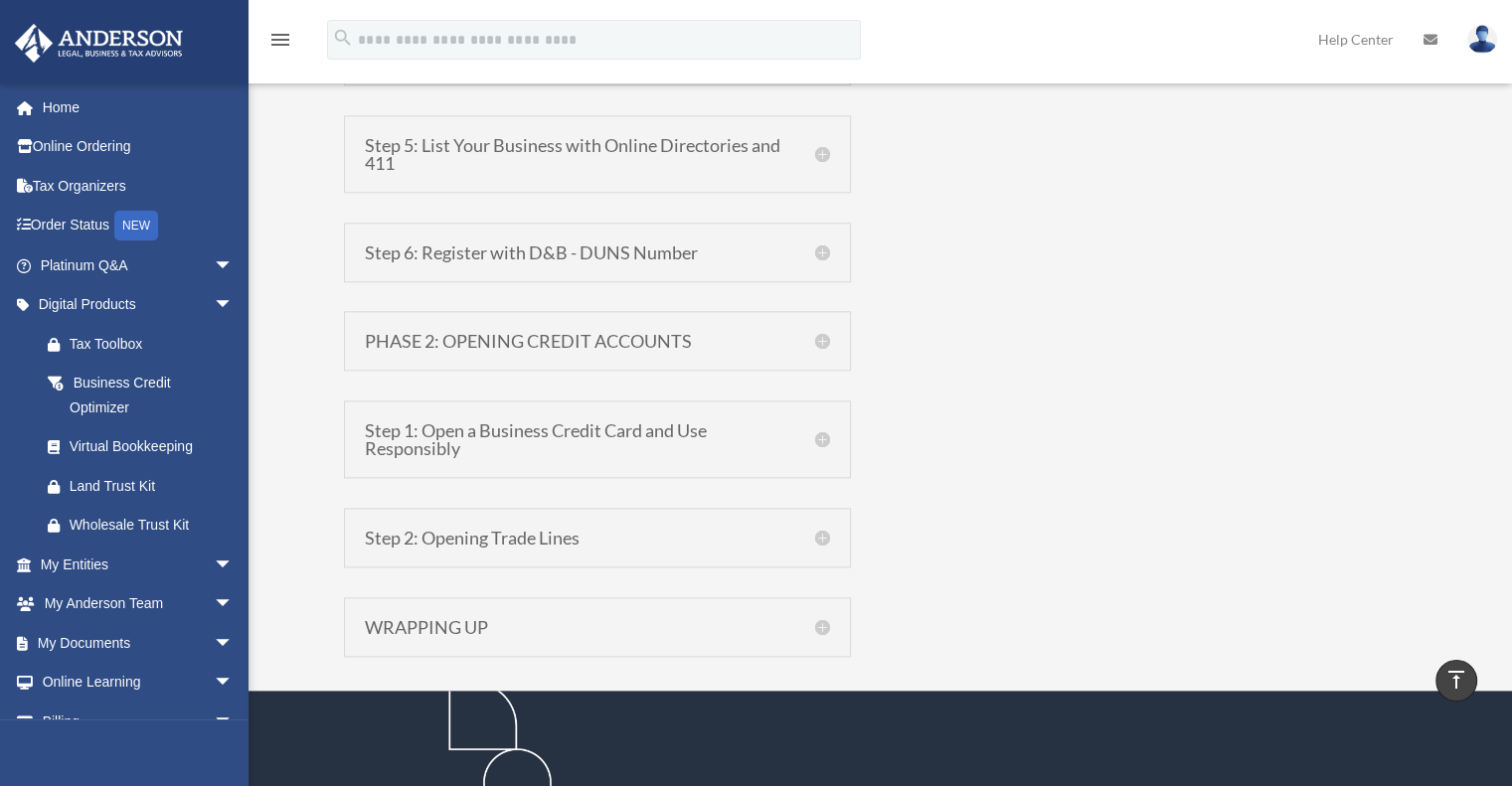 click on "PHASE 2: OPENING CREDIT ACCOUNTS
Phase 2: Building Business Credit
Now that you’ve done everything required to establish a credit file, your business will need to do something worth reporting to a commercial credit bureau. That could mean opening an account with a supplier (vendor), or obtaining a business credit card." at bounding box center (597, 341) 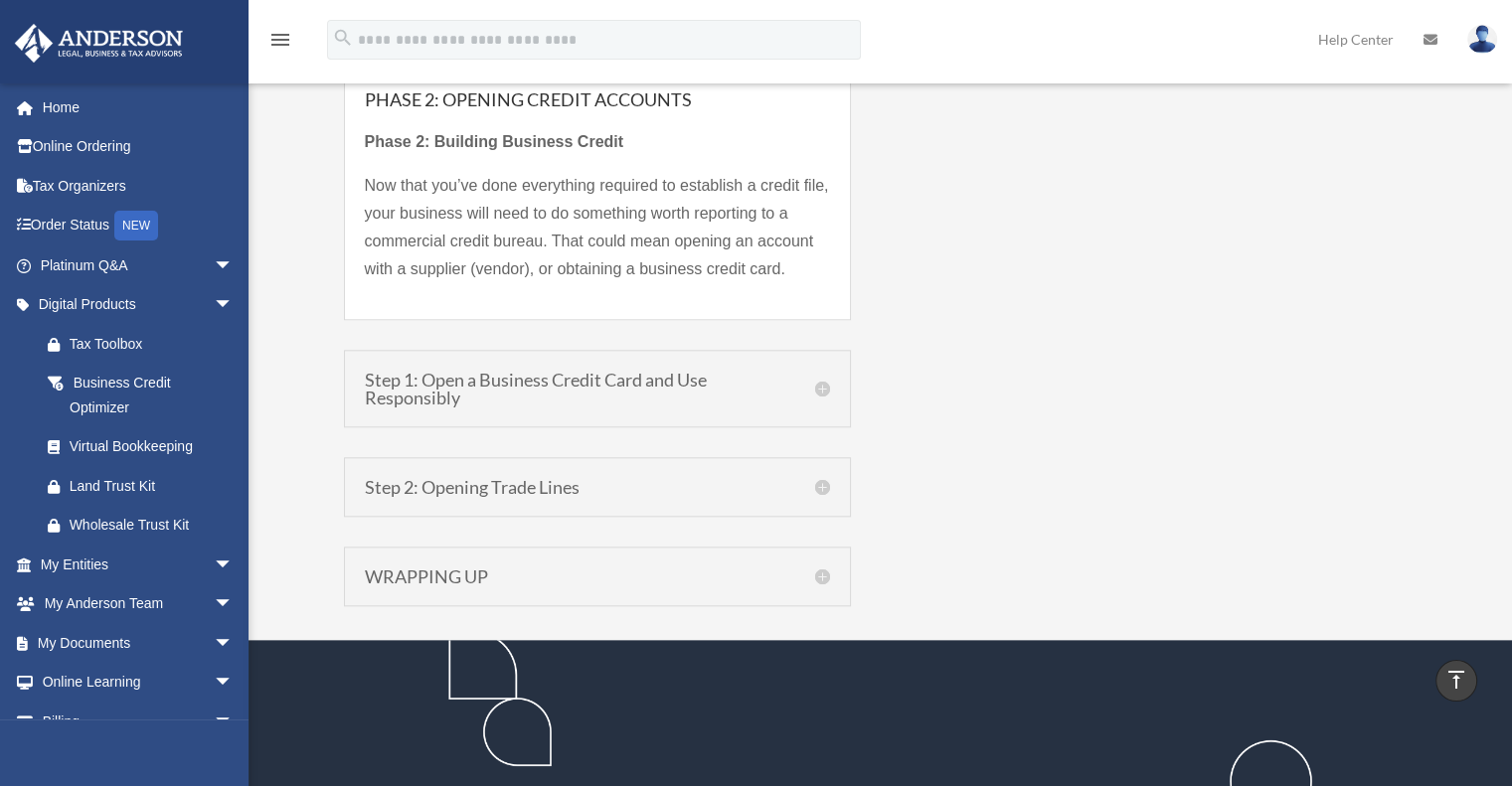 scroll, scrollTop: 2071, scrollLeft: 0, axis: vertical 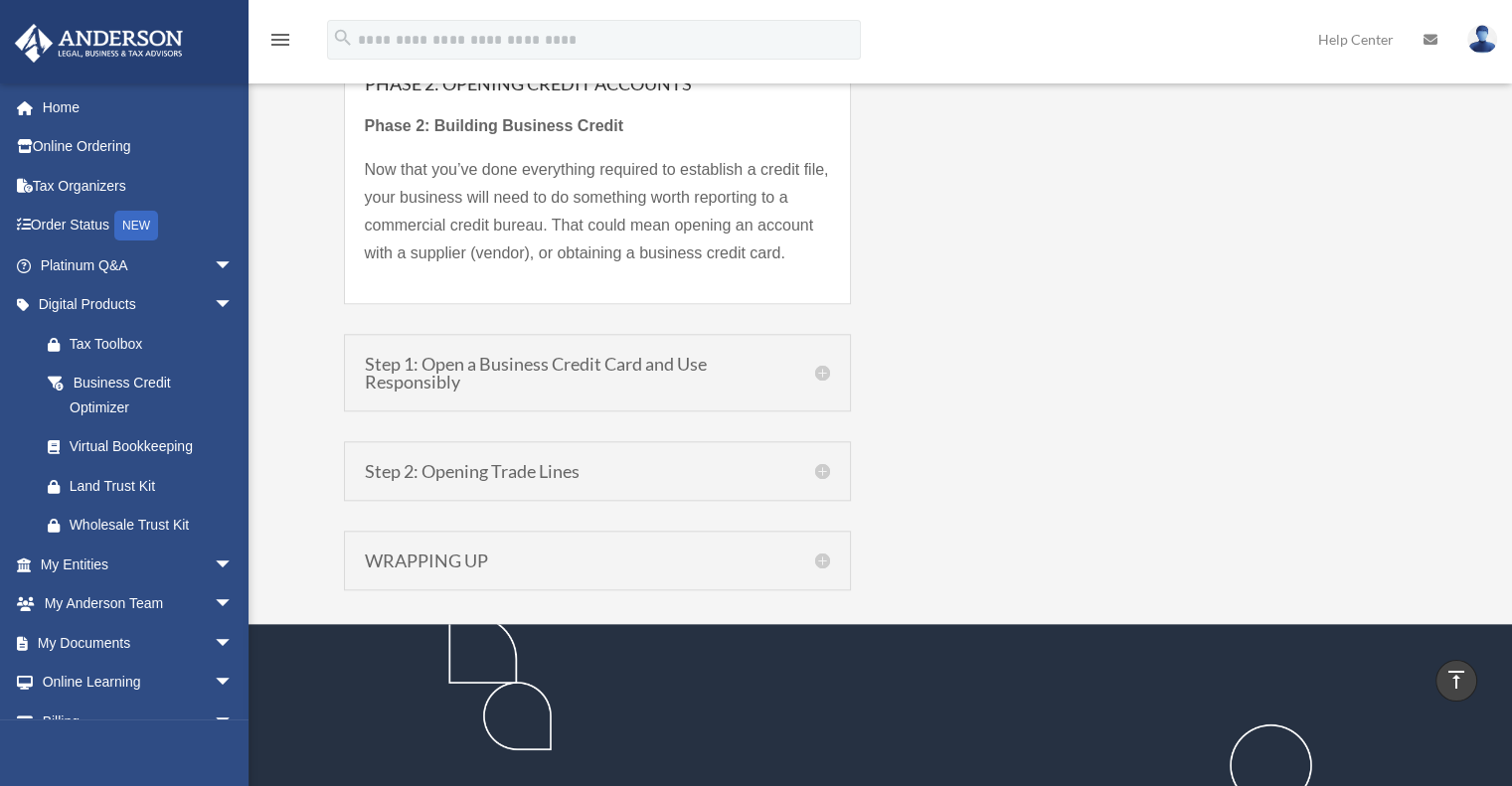 click on "Step 1: Open a Business Credit Card and Use Responsibly" at bounding box center (597, 373) 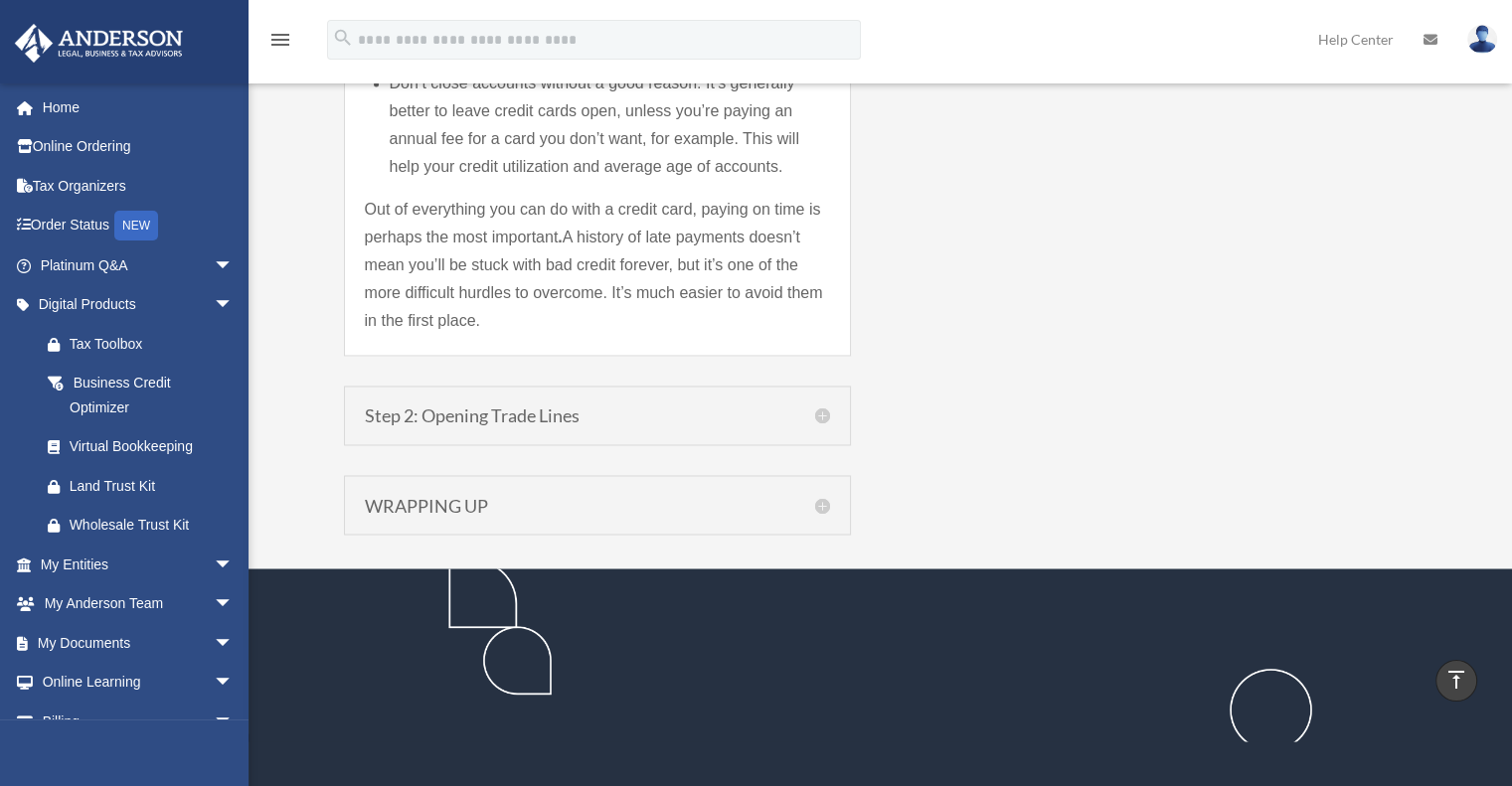 scroll, scrollTop: 3291, scrollLeft: 0, axis: vertical 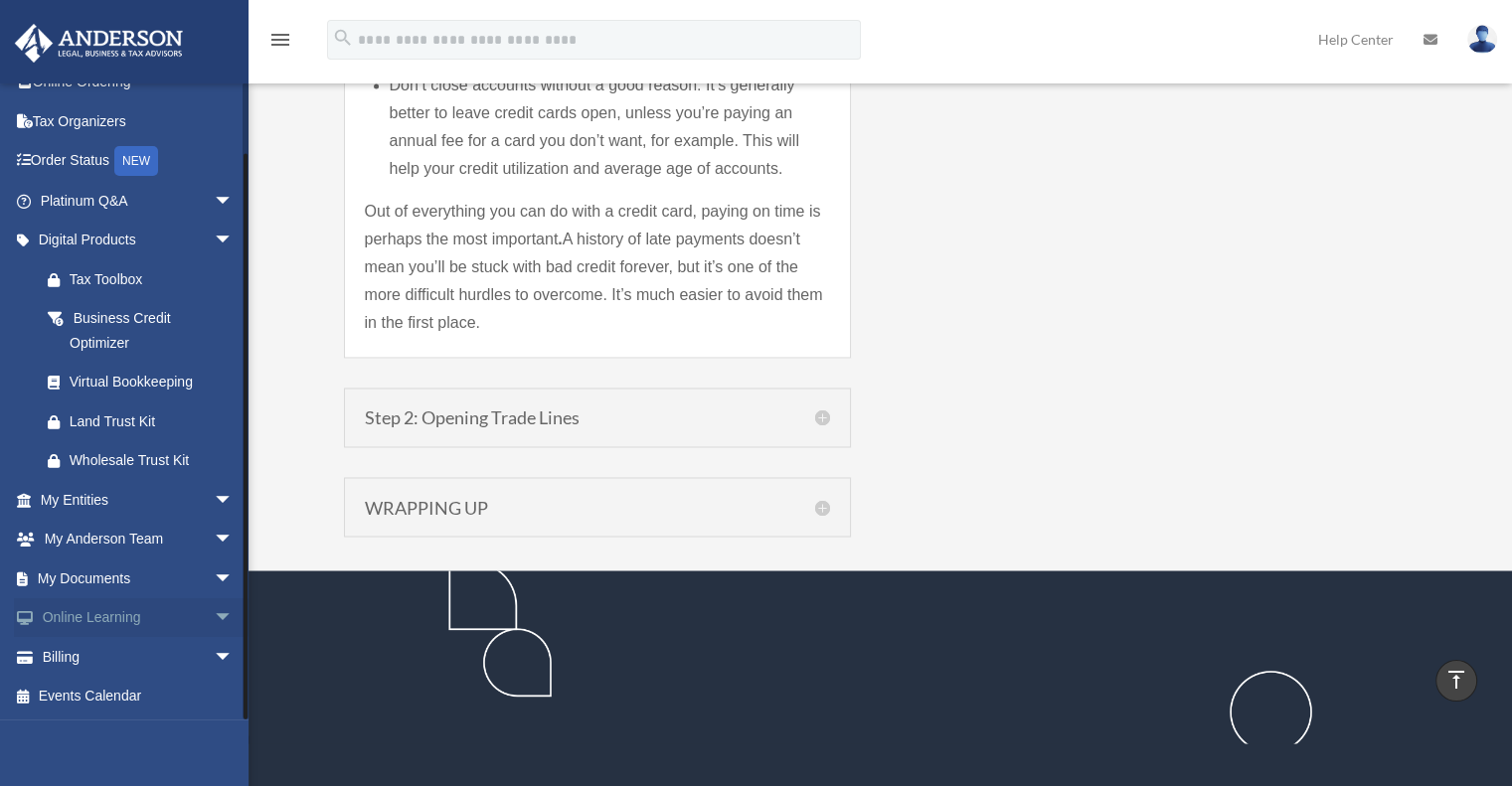 click on "Online Learning arrow_drop_down" at bounding box center (138, 618) 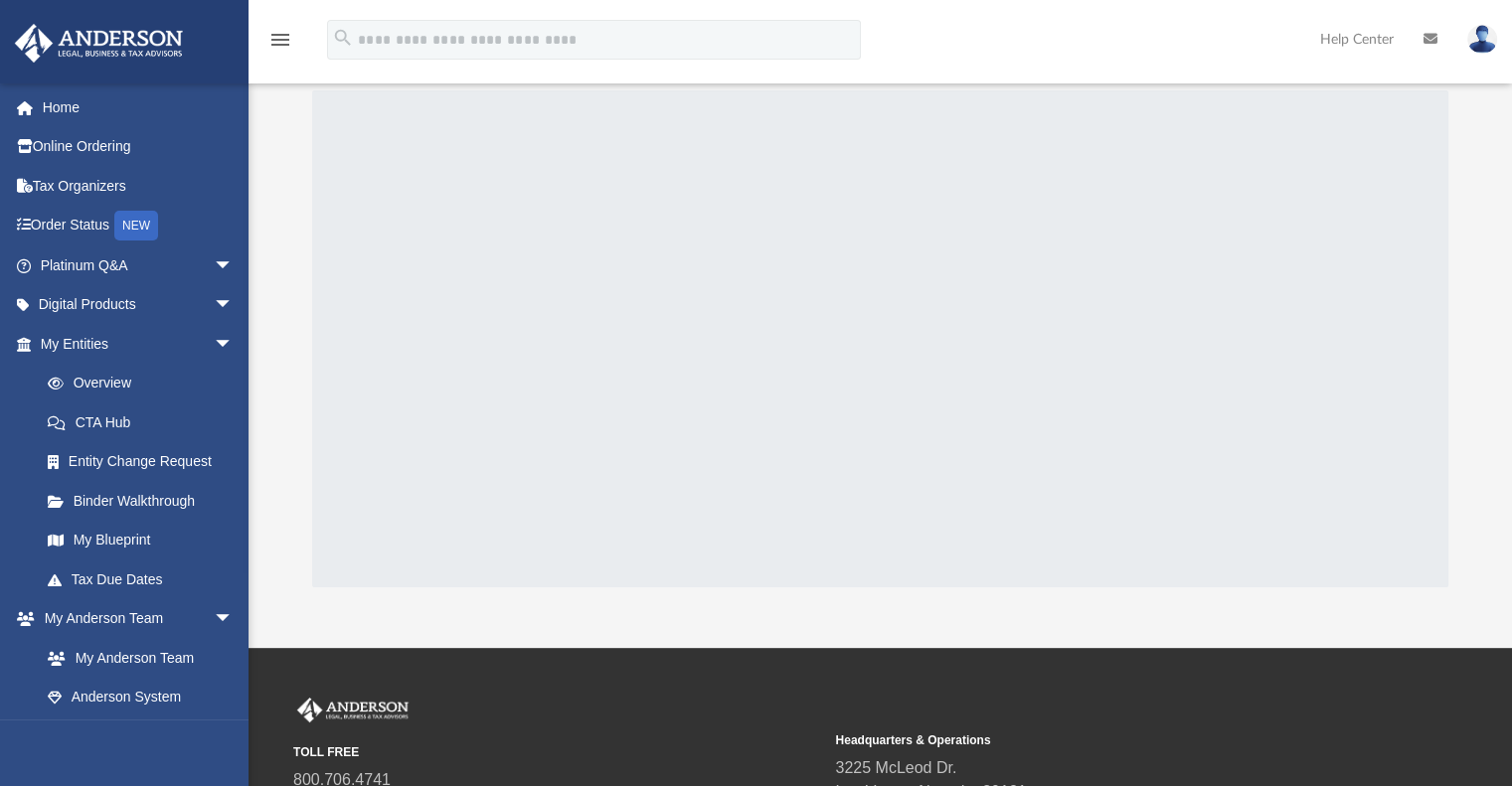 scroll, scrollTop: 99, scrollLeft: 0, axis: vertical 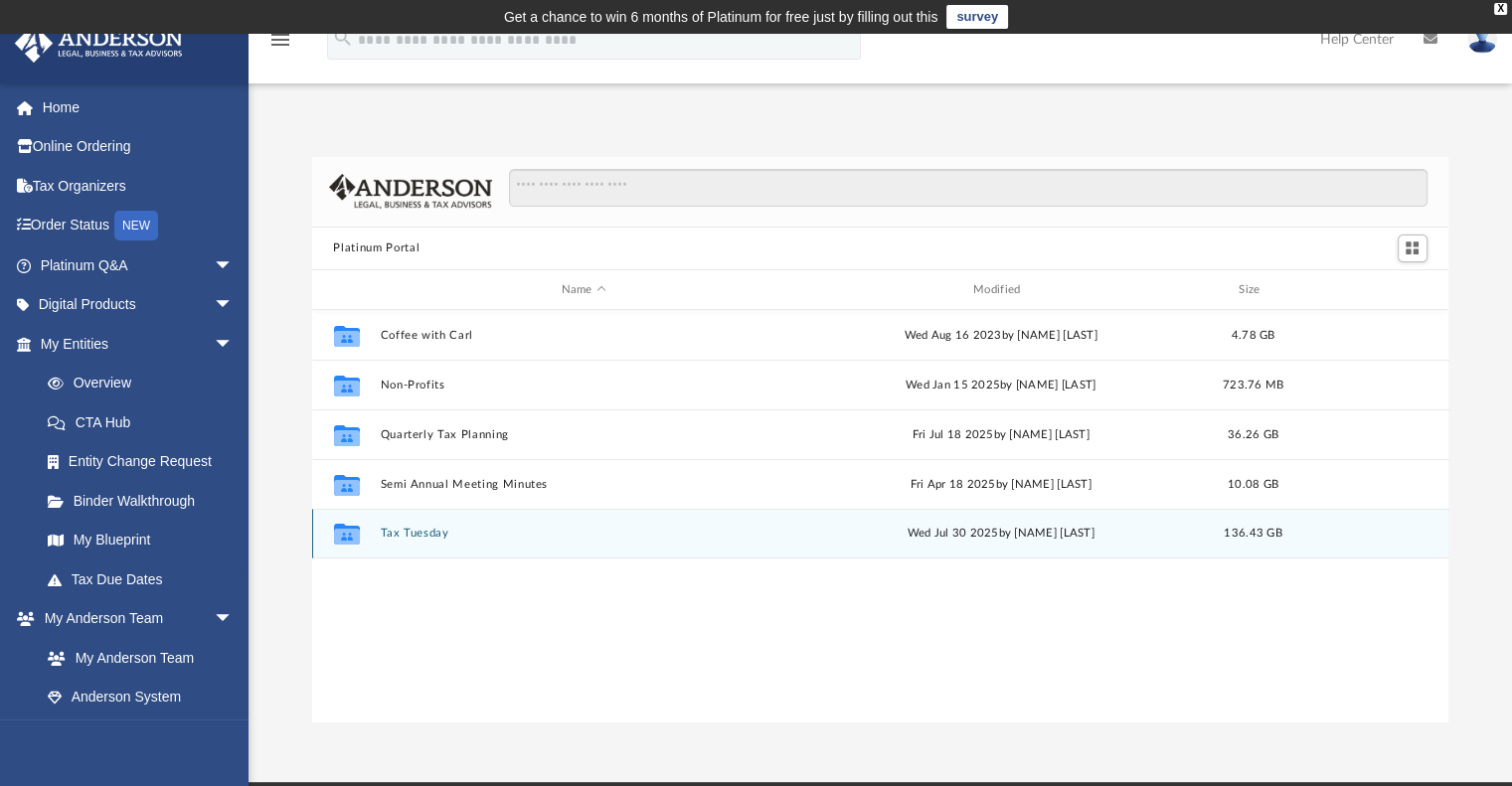 click 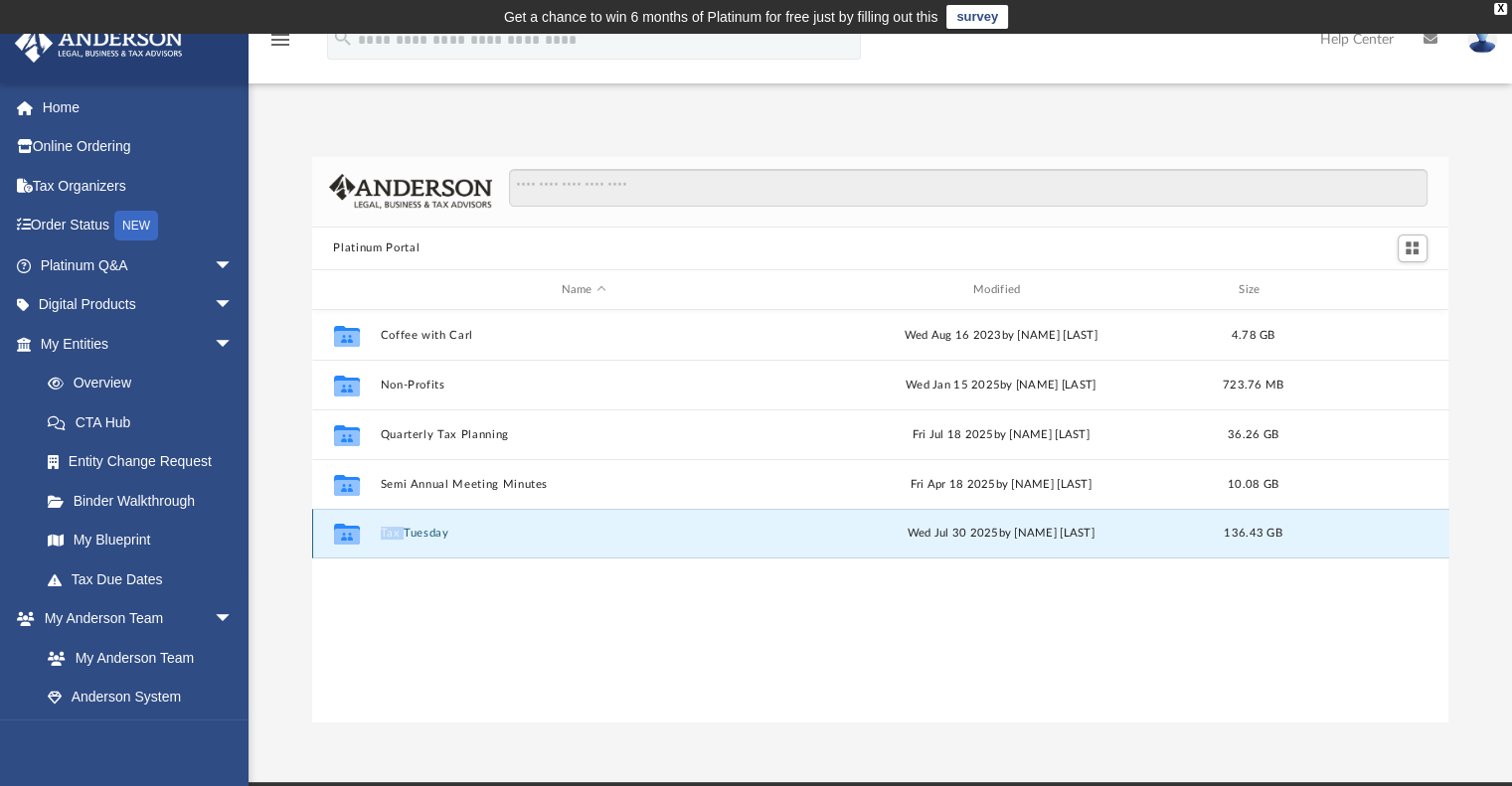 click 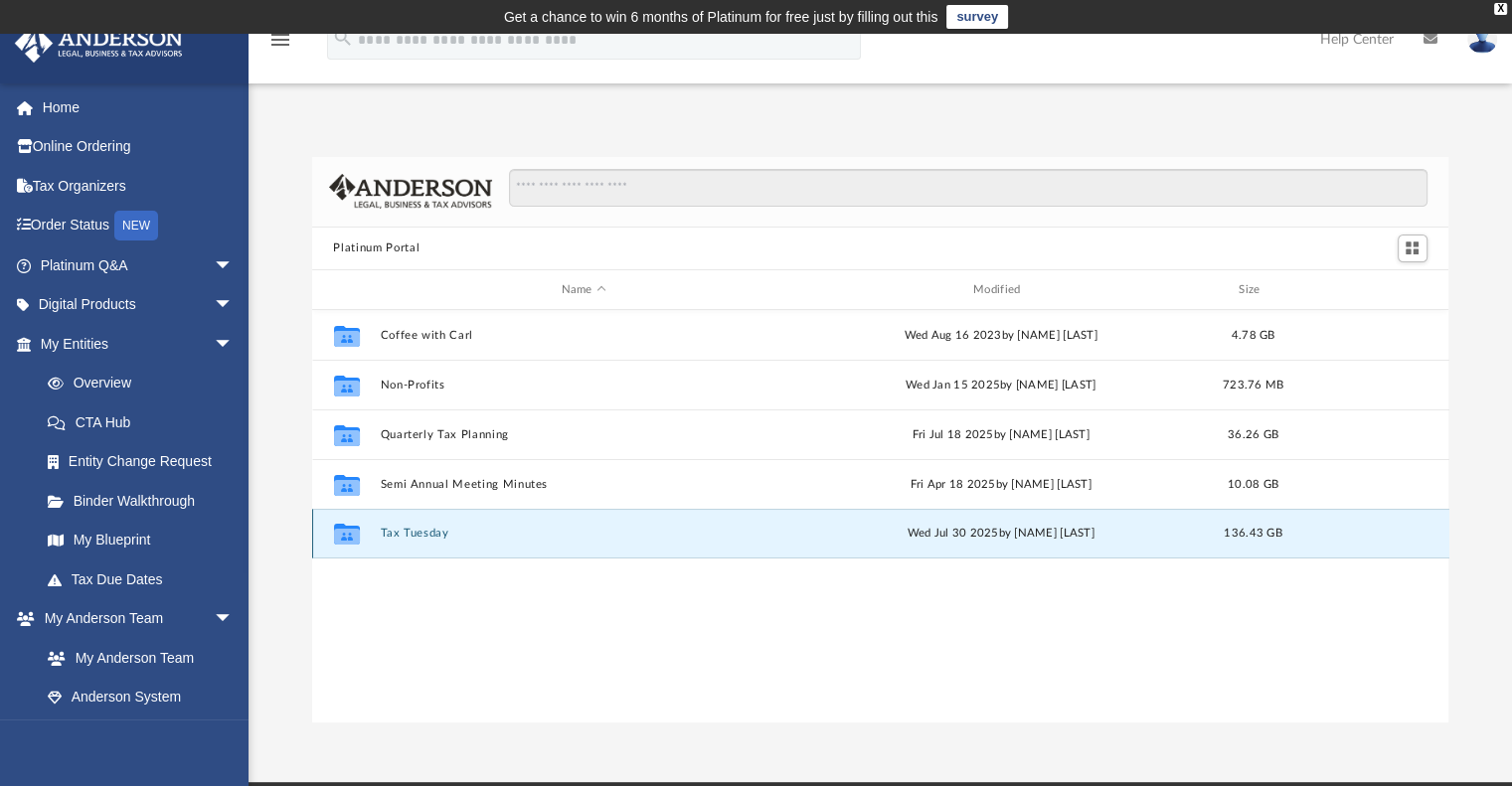 click 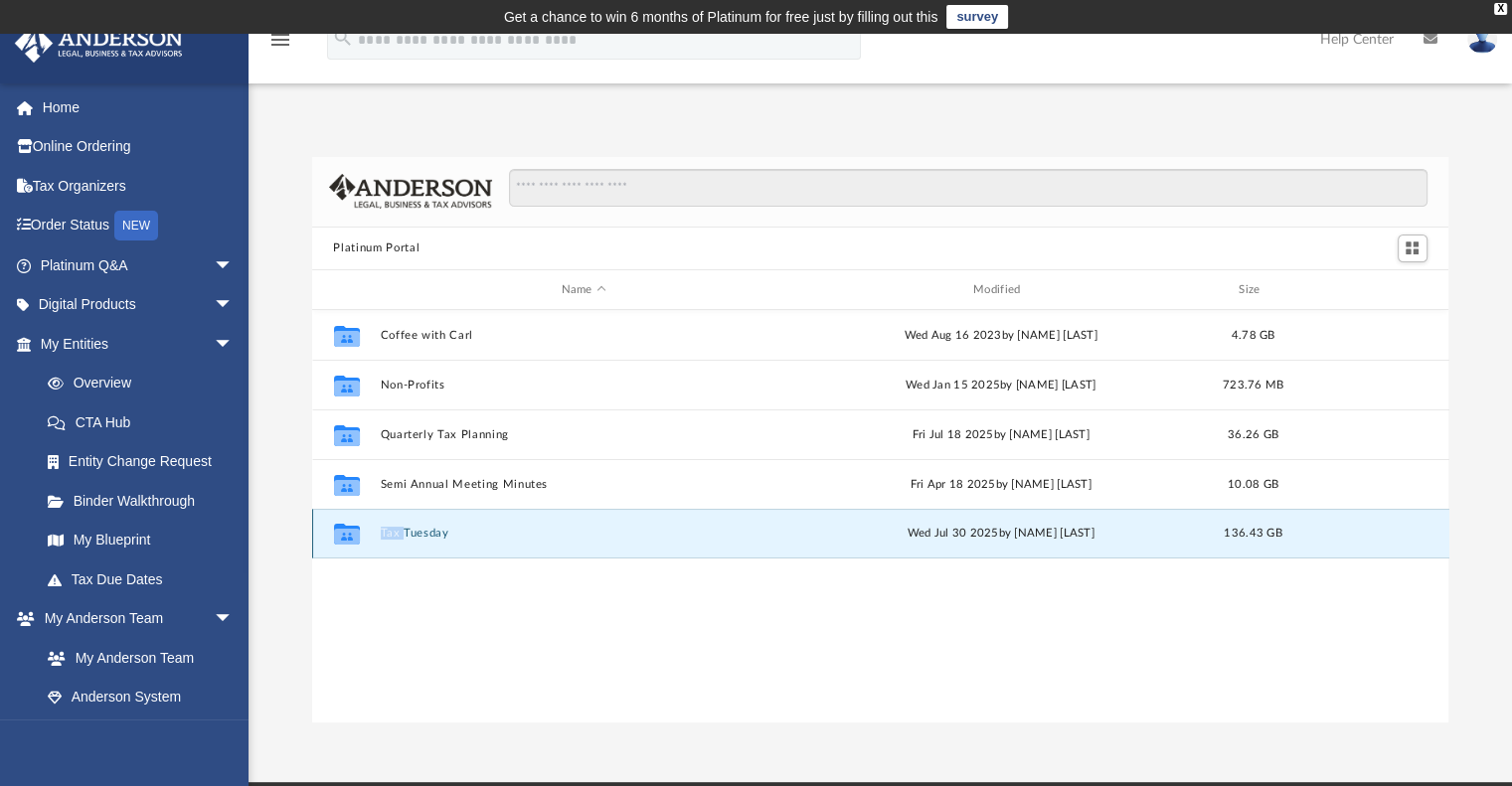 click 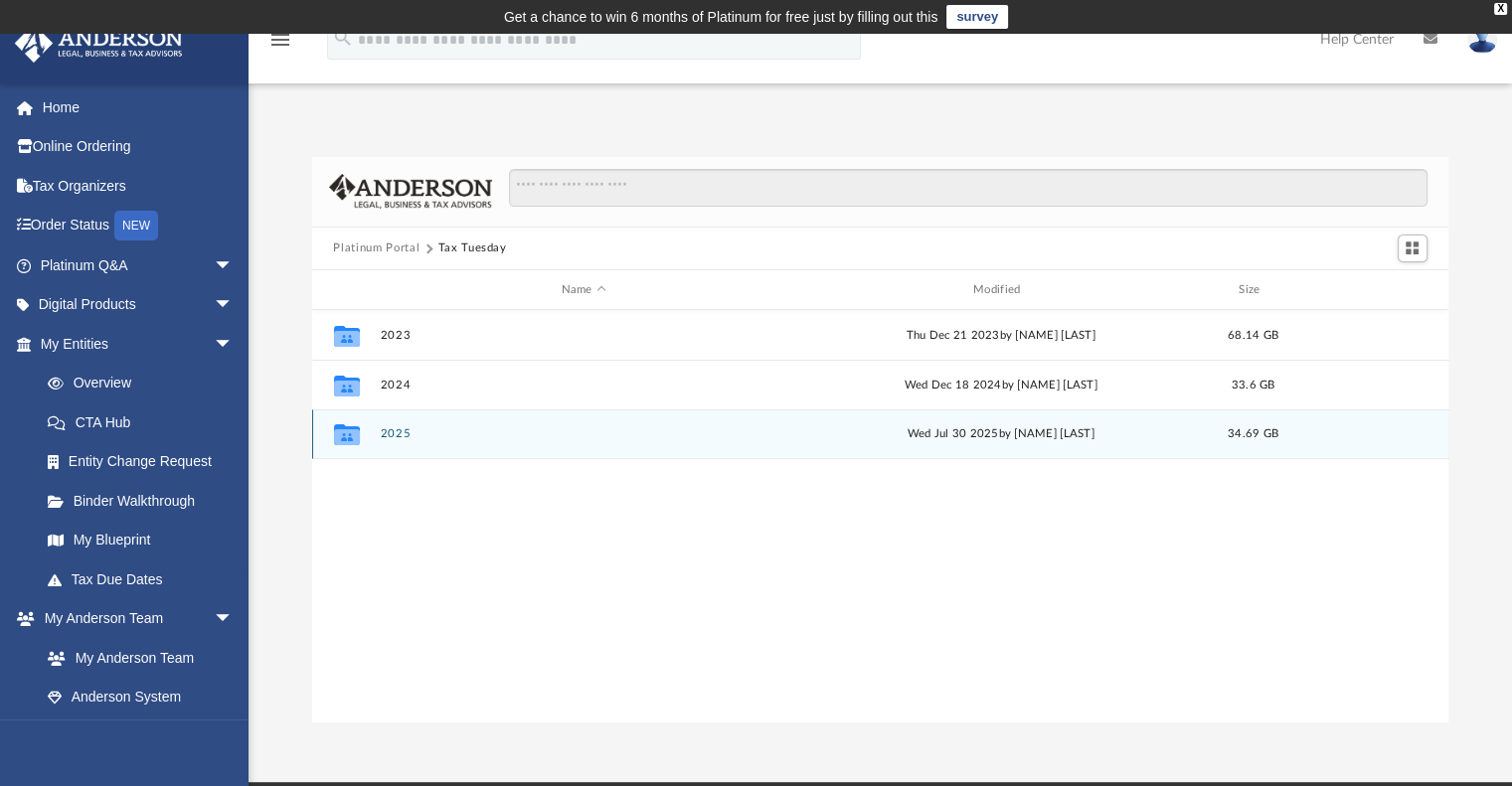 click on "2025" at bounding box center (584, 434) 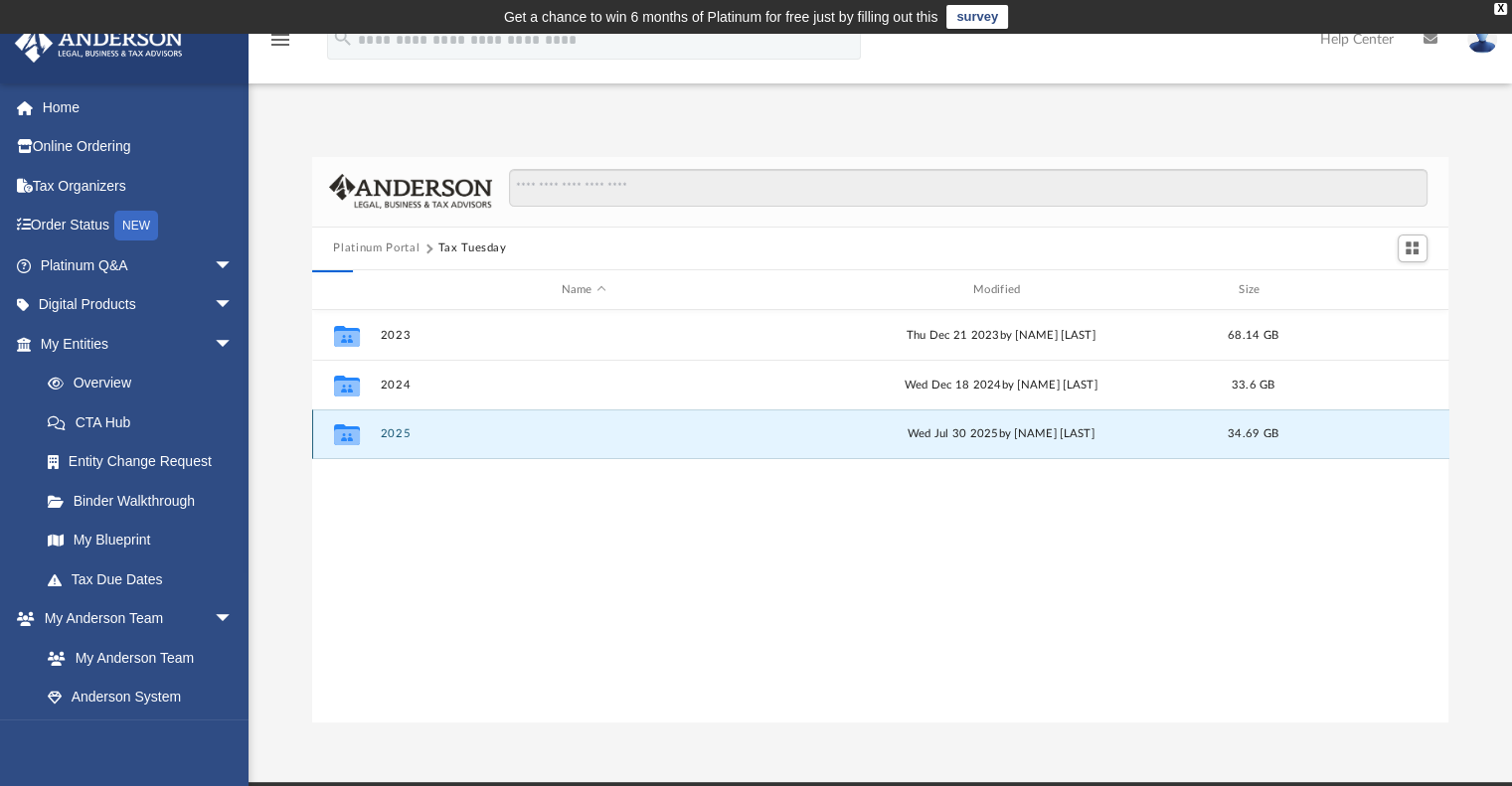 click on "2025" at bounding box center [584, 434] 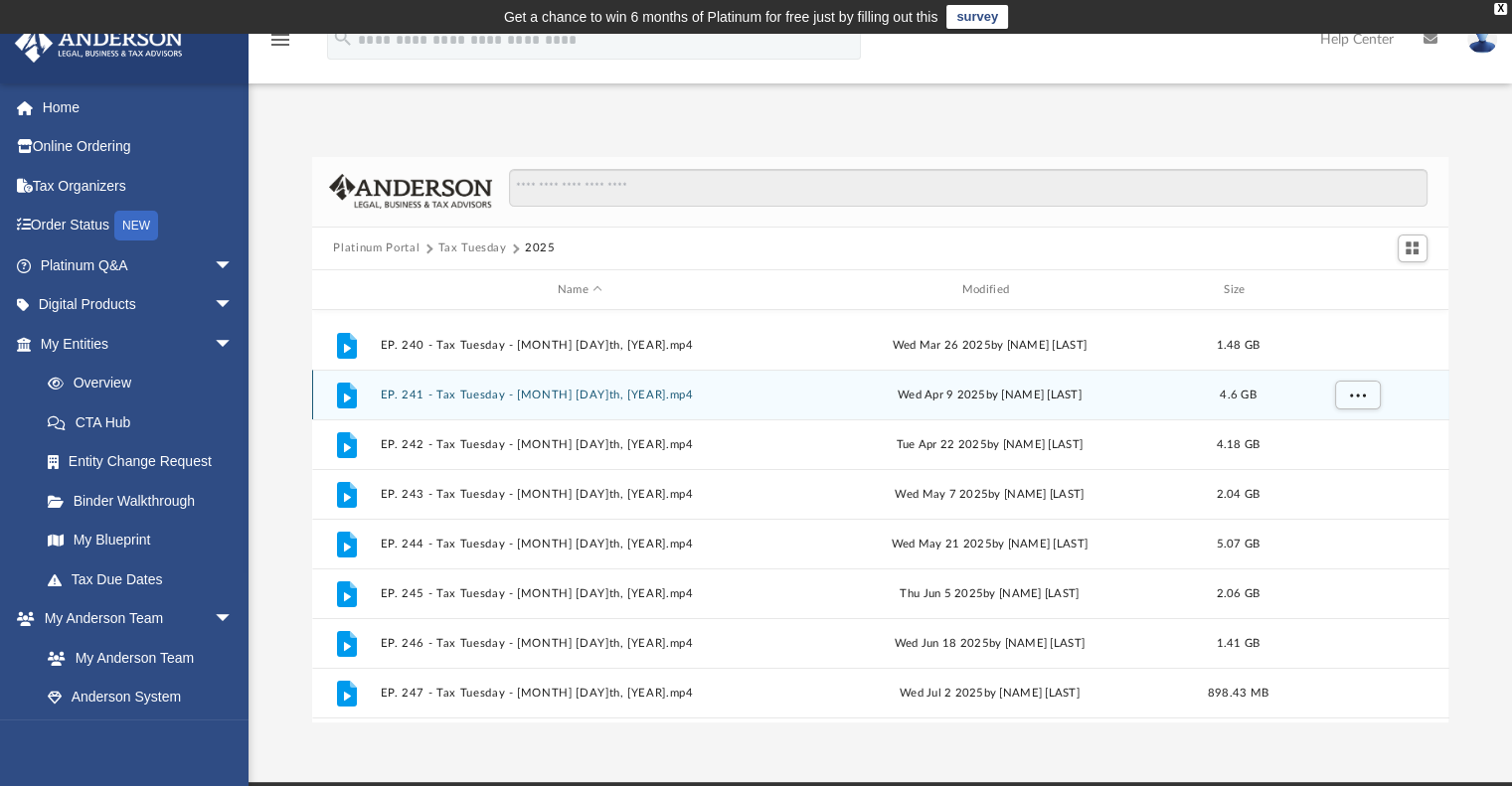 scroll, scrollTop: 334, scrollLeft: 0, axis: vertical 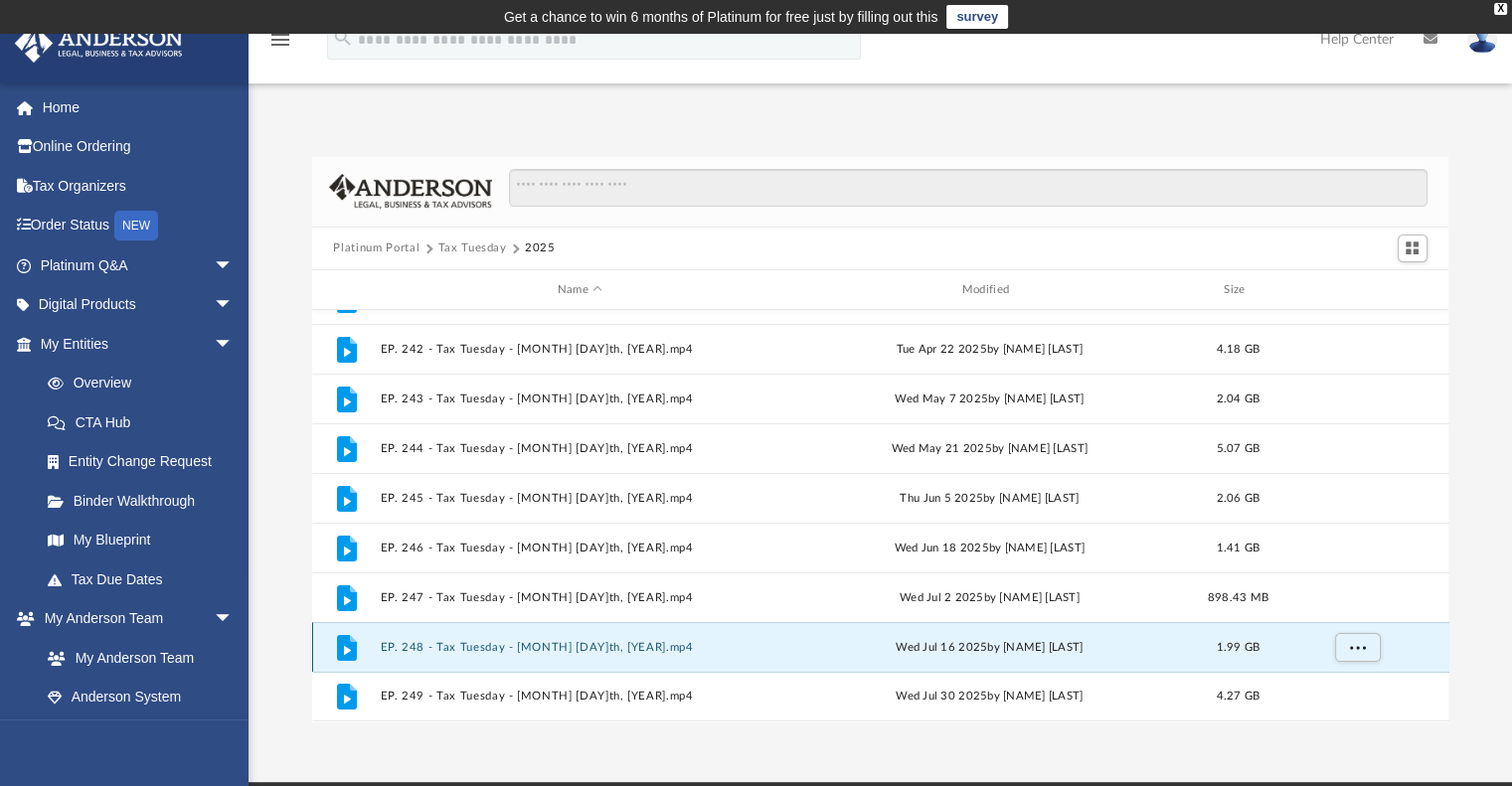 click on "EP. 248 - Tax Tuesday - July 15th, 2025.mp4" at bounding box center (580, 647) 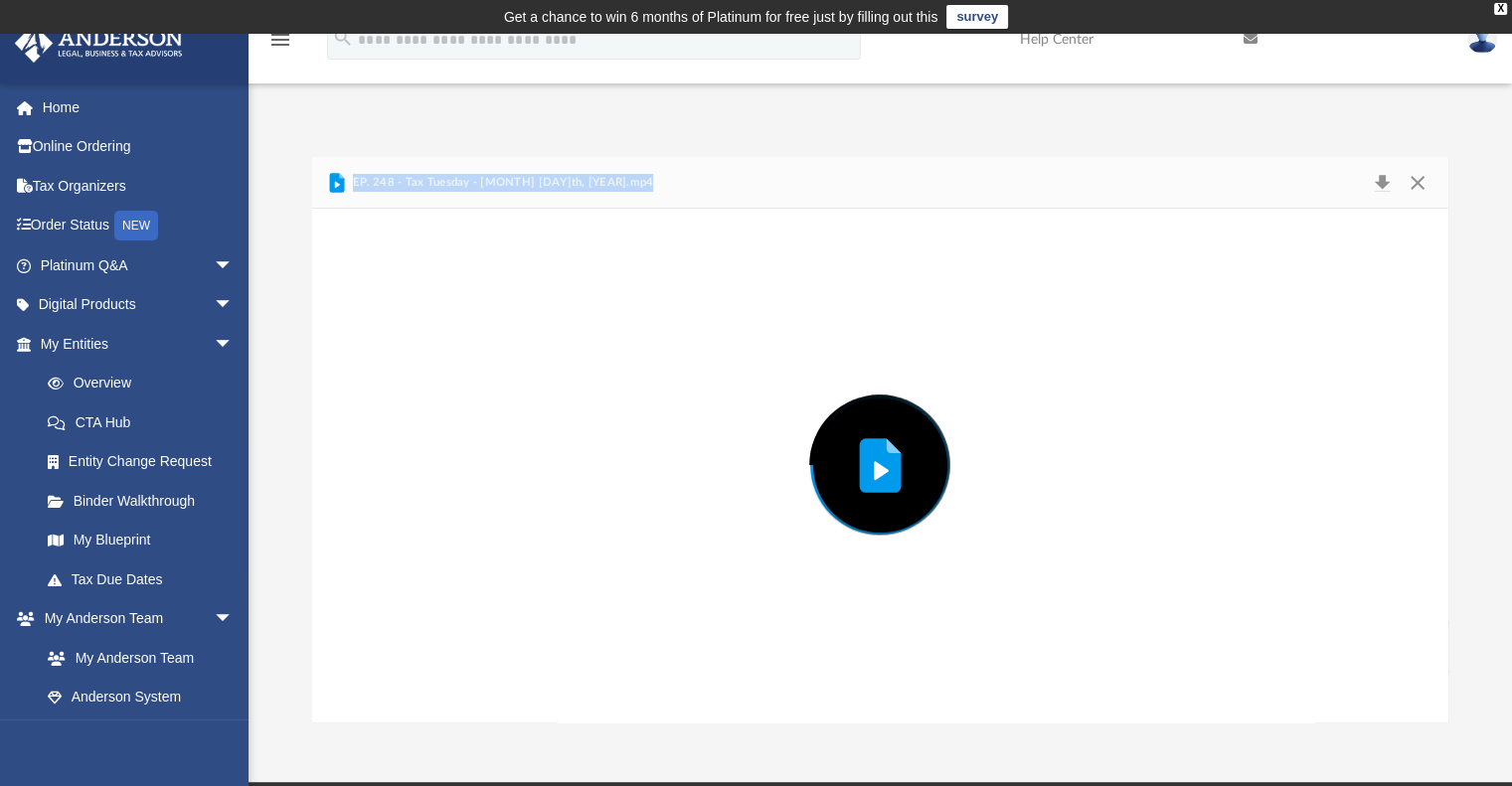 click at bounding box center [881, 465] 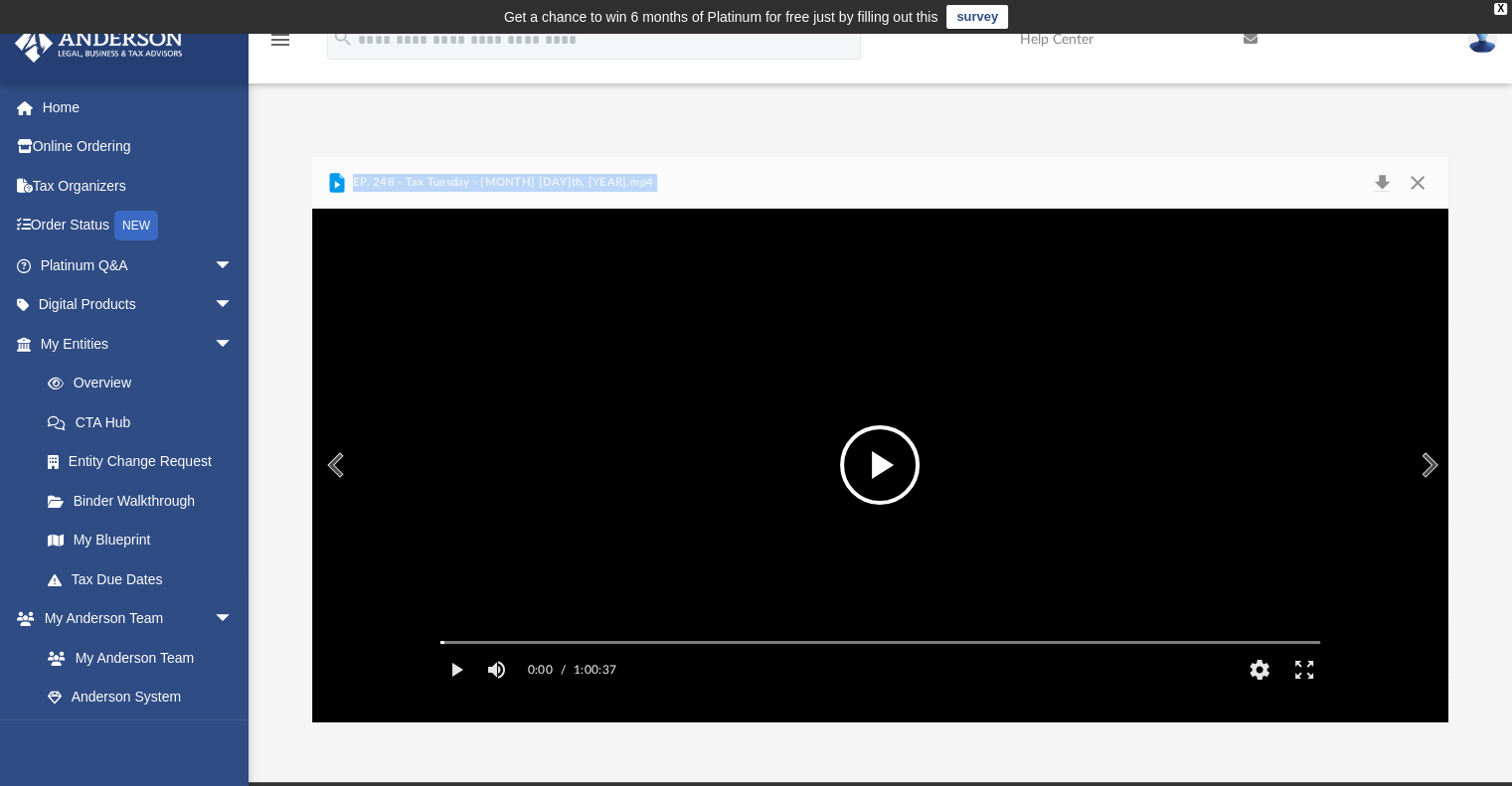 click at bounding box center (880, 465) 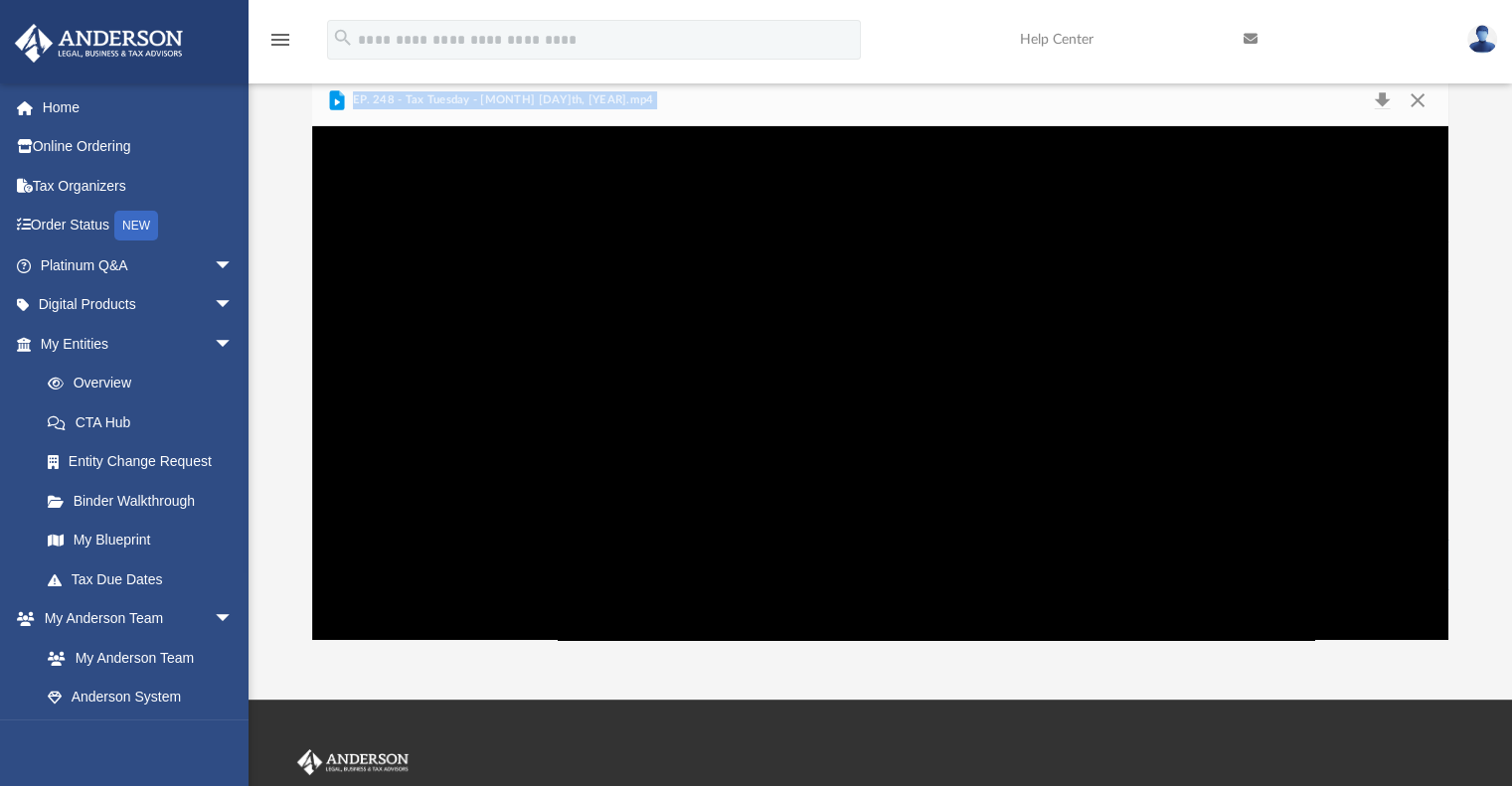 scroll, scrollTop: 121, scrollLeft: 0, axis: vertical 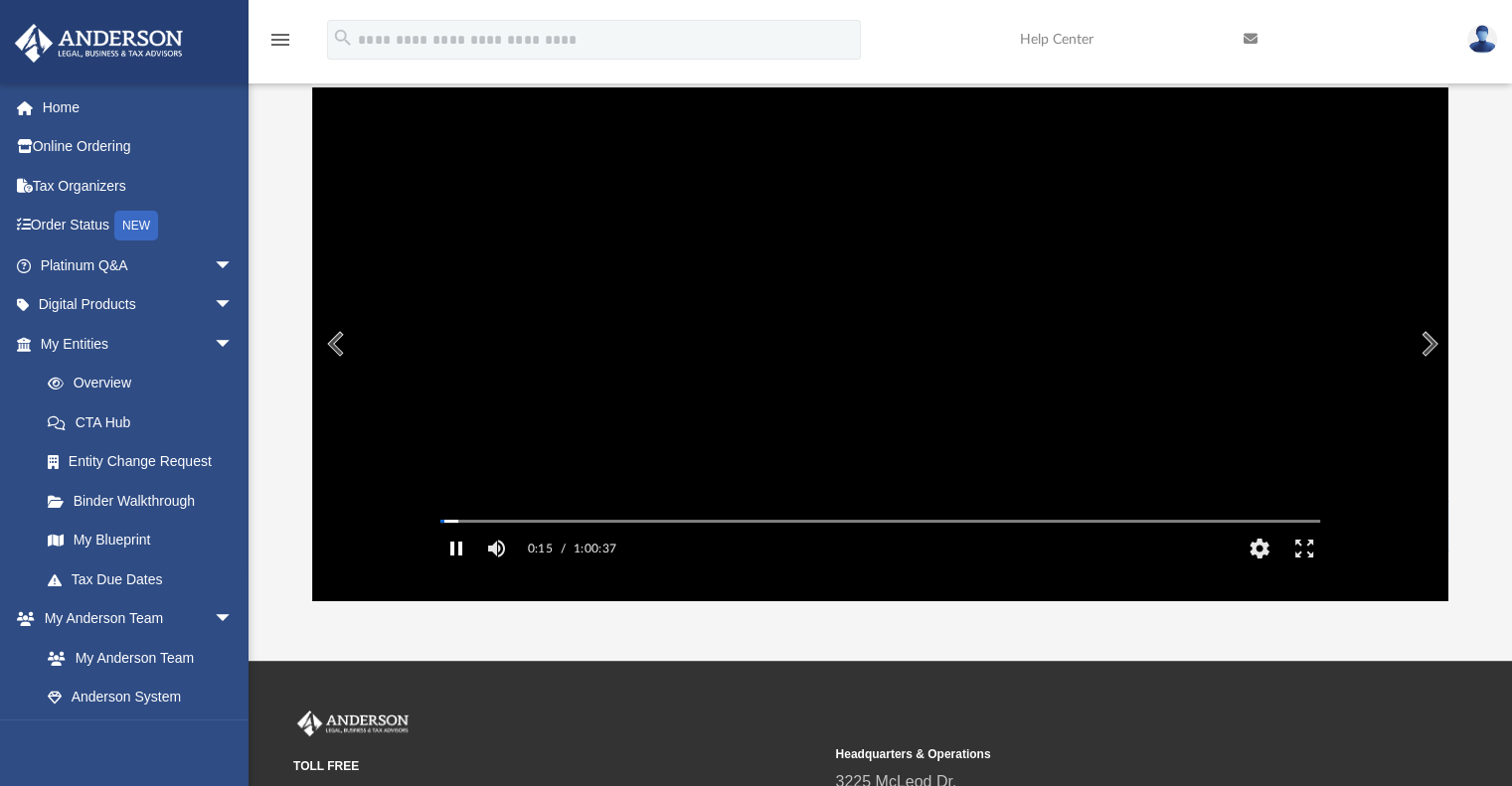 click at bounding box center (456, 549) 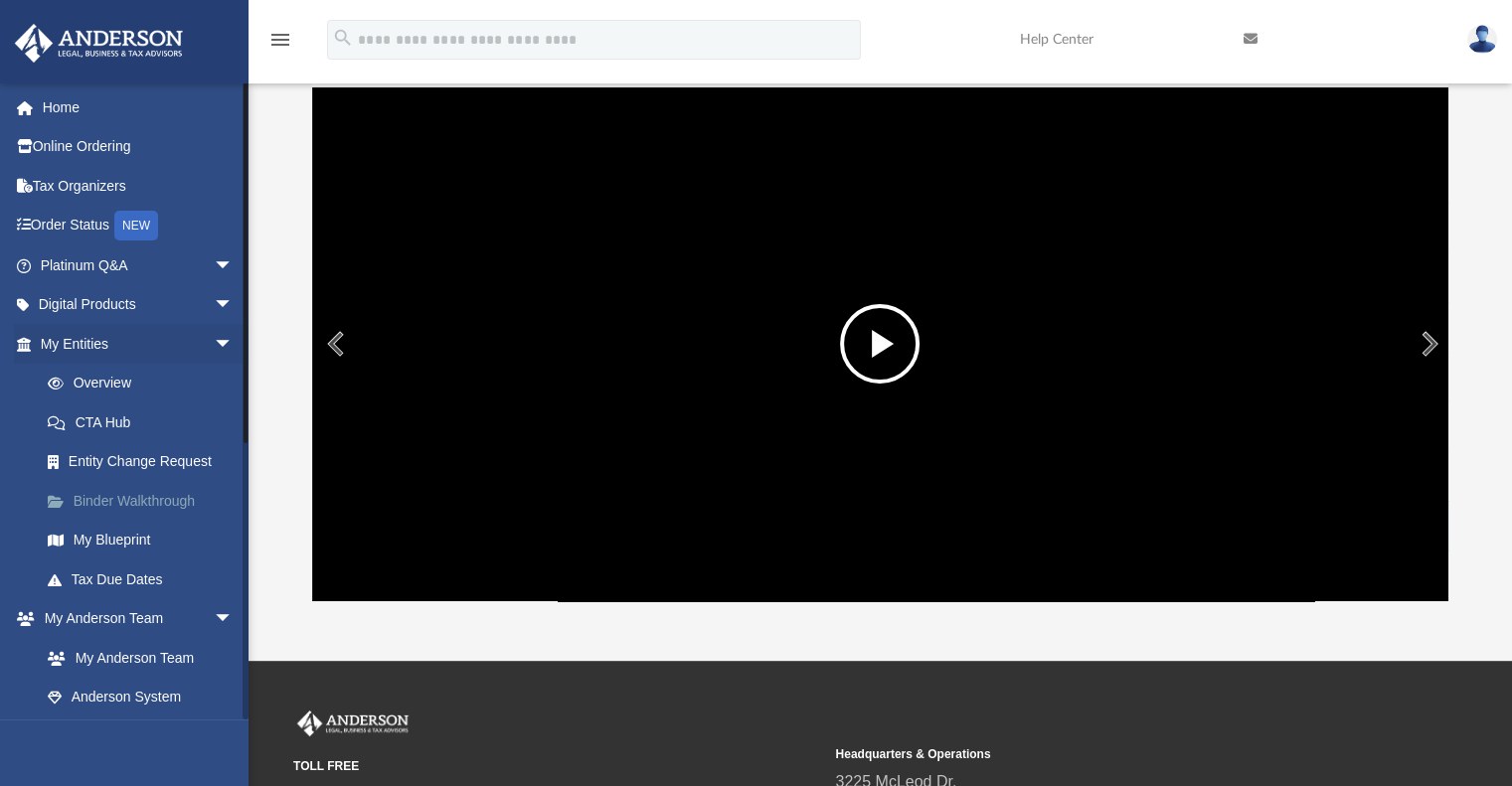 click on "Binder Walkthrough" at bounding box center (145, 501) 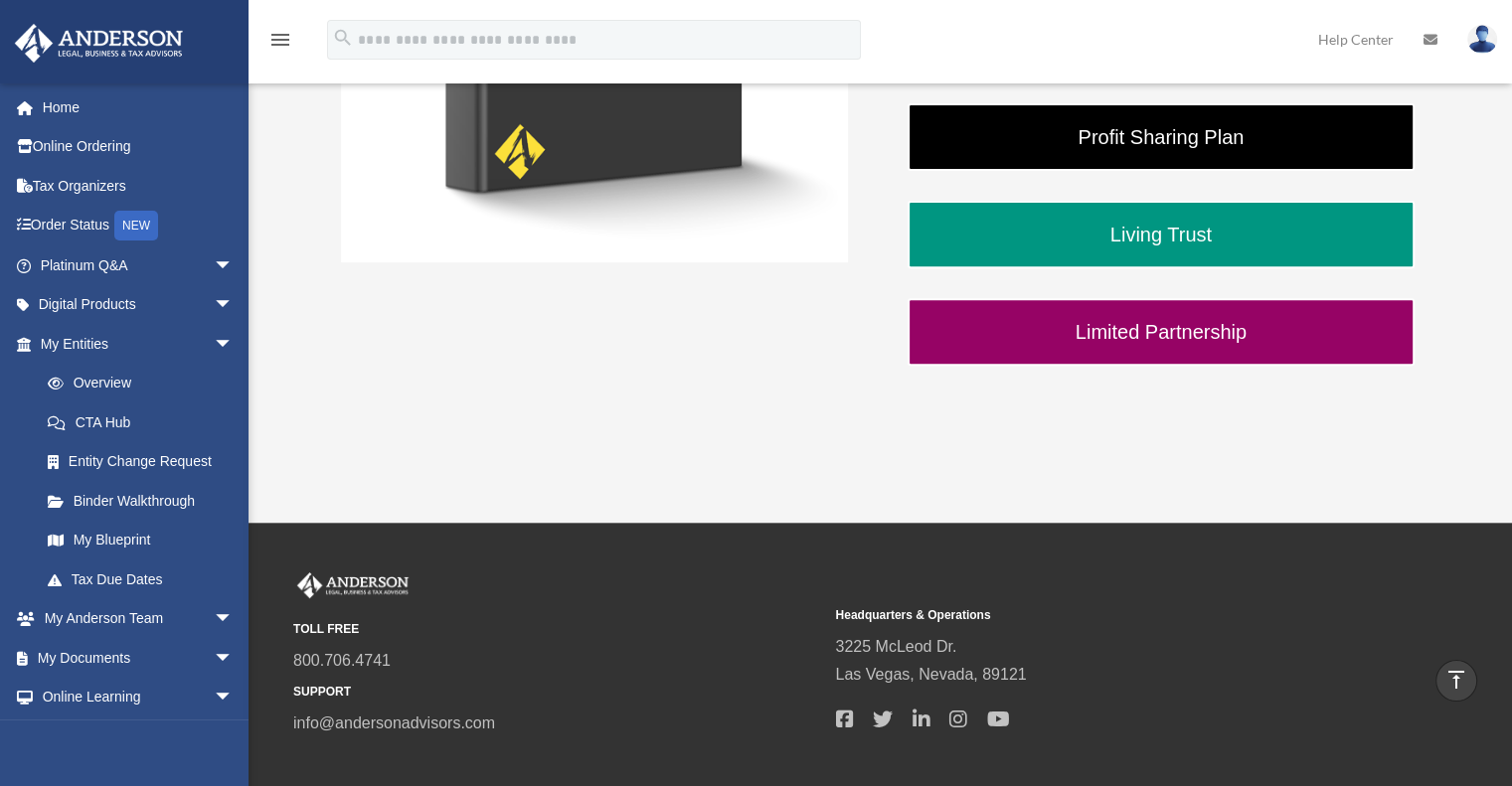 scroll, scrollTop: 60, scrollLeft: 0, axis: vertical 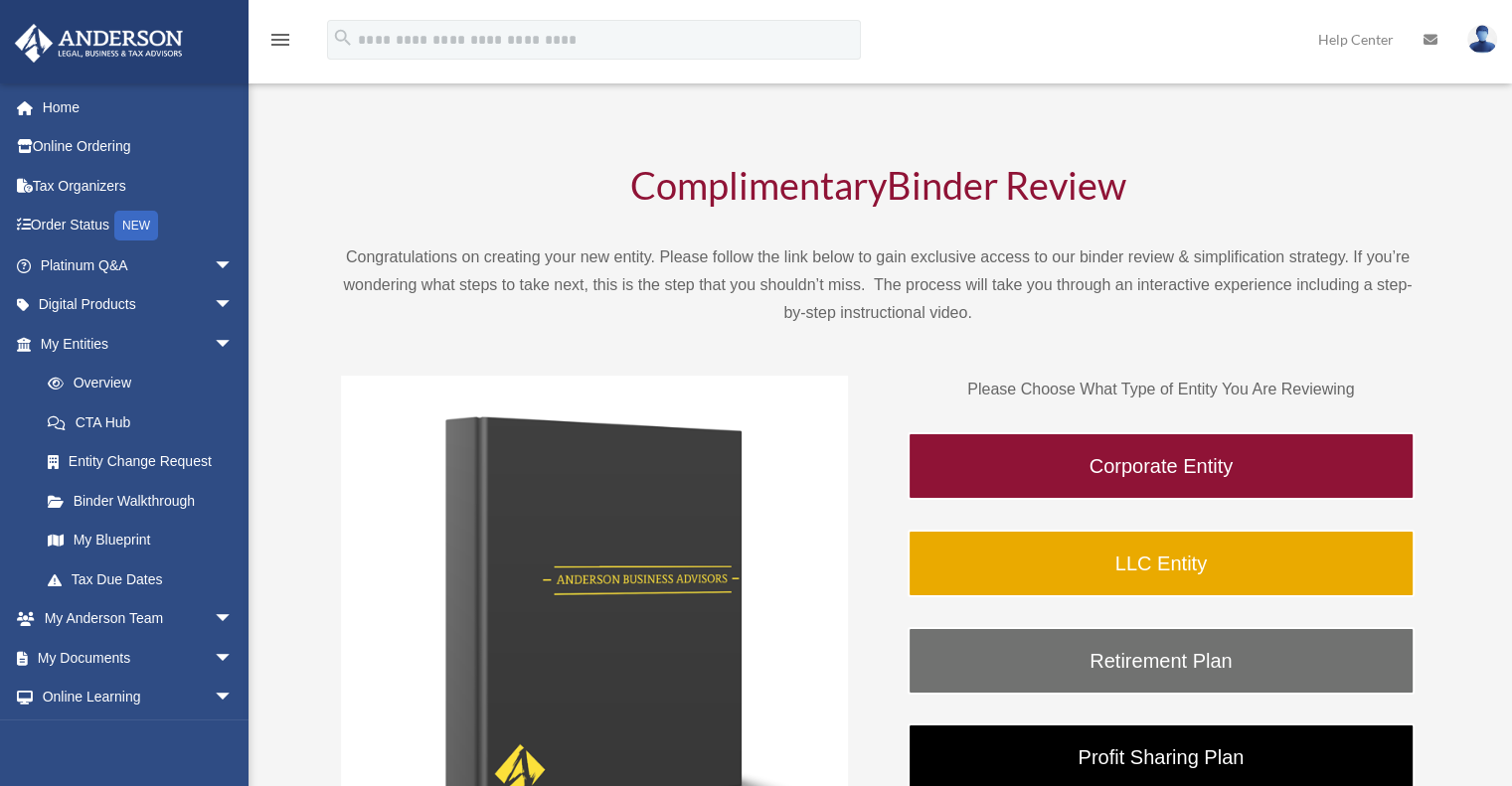 click on "Congratulations on creating your new entity. Please follow the link below to gain exclusive access to our binder review & simplification strategy. If you’re wondering what steps to take next, this is the step that you shouldn’t miss.  The process will take you through an interactive experience including a step-by-step instructional video." at bounding box center [878, 285] 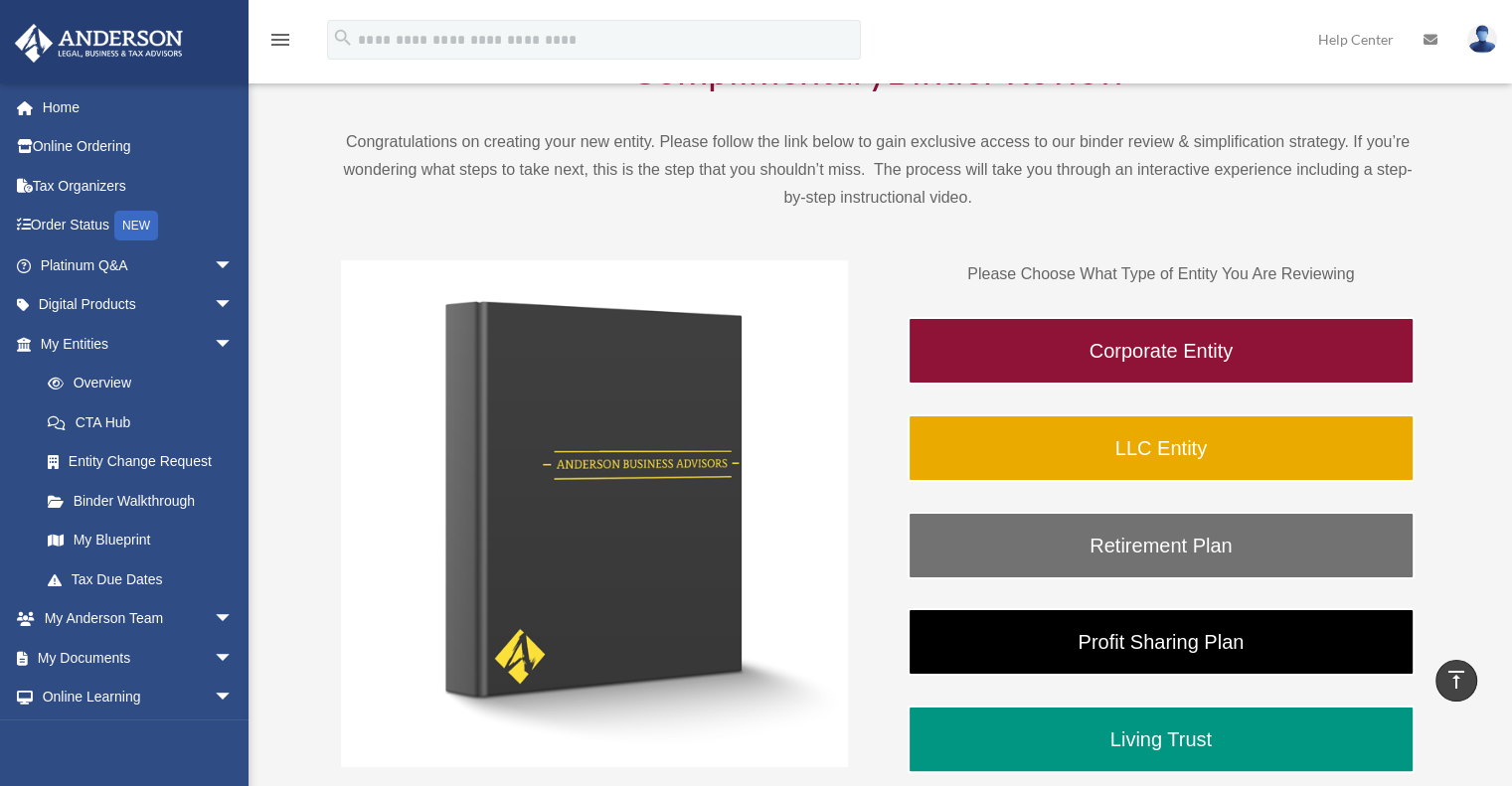 scroll, scrollTop: 0, scrollLeft: 0, axis: both 